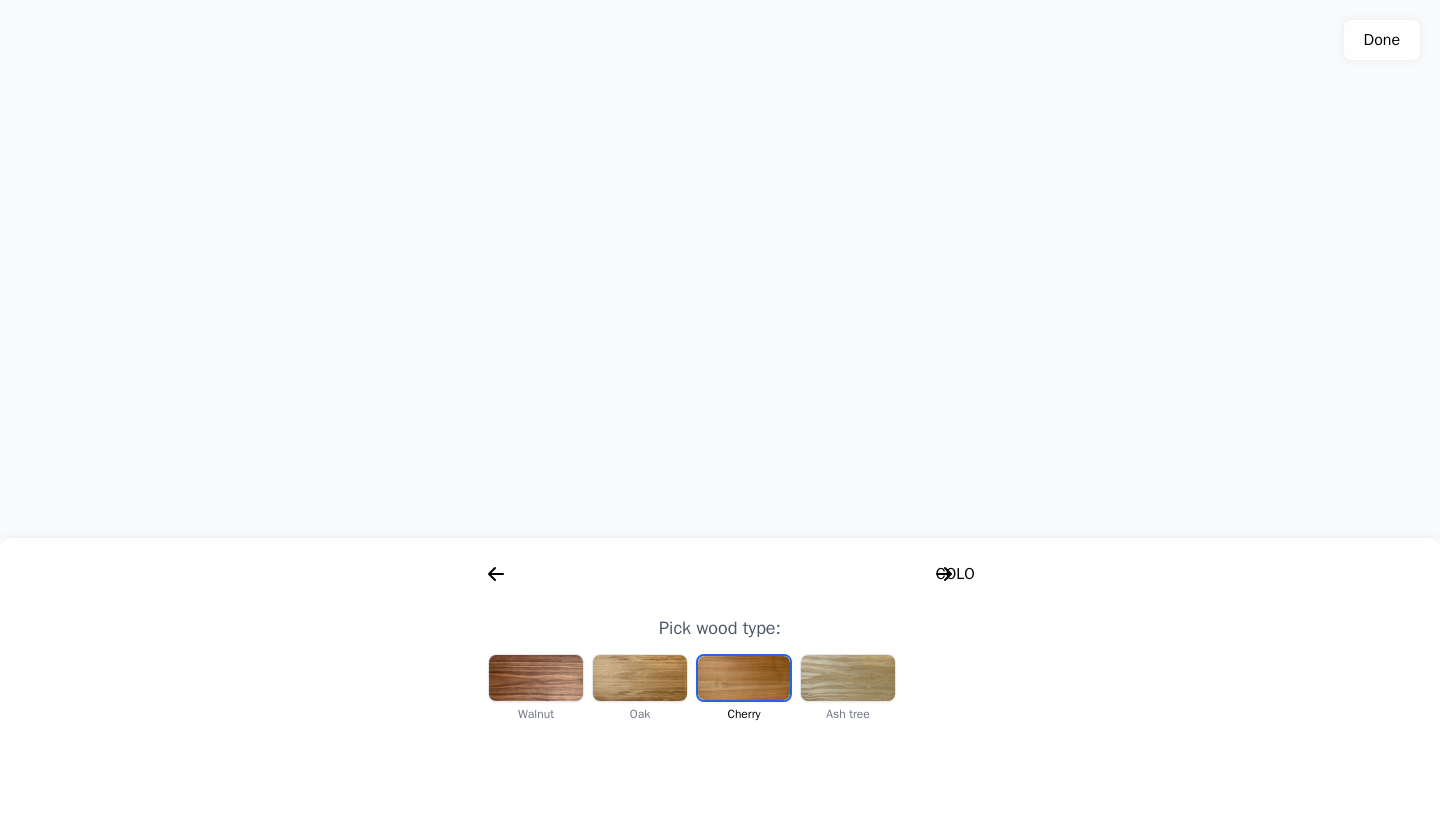 scroll, scrollTop: 180, scrollLeft: 0, axis: vertical 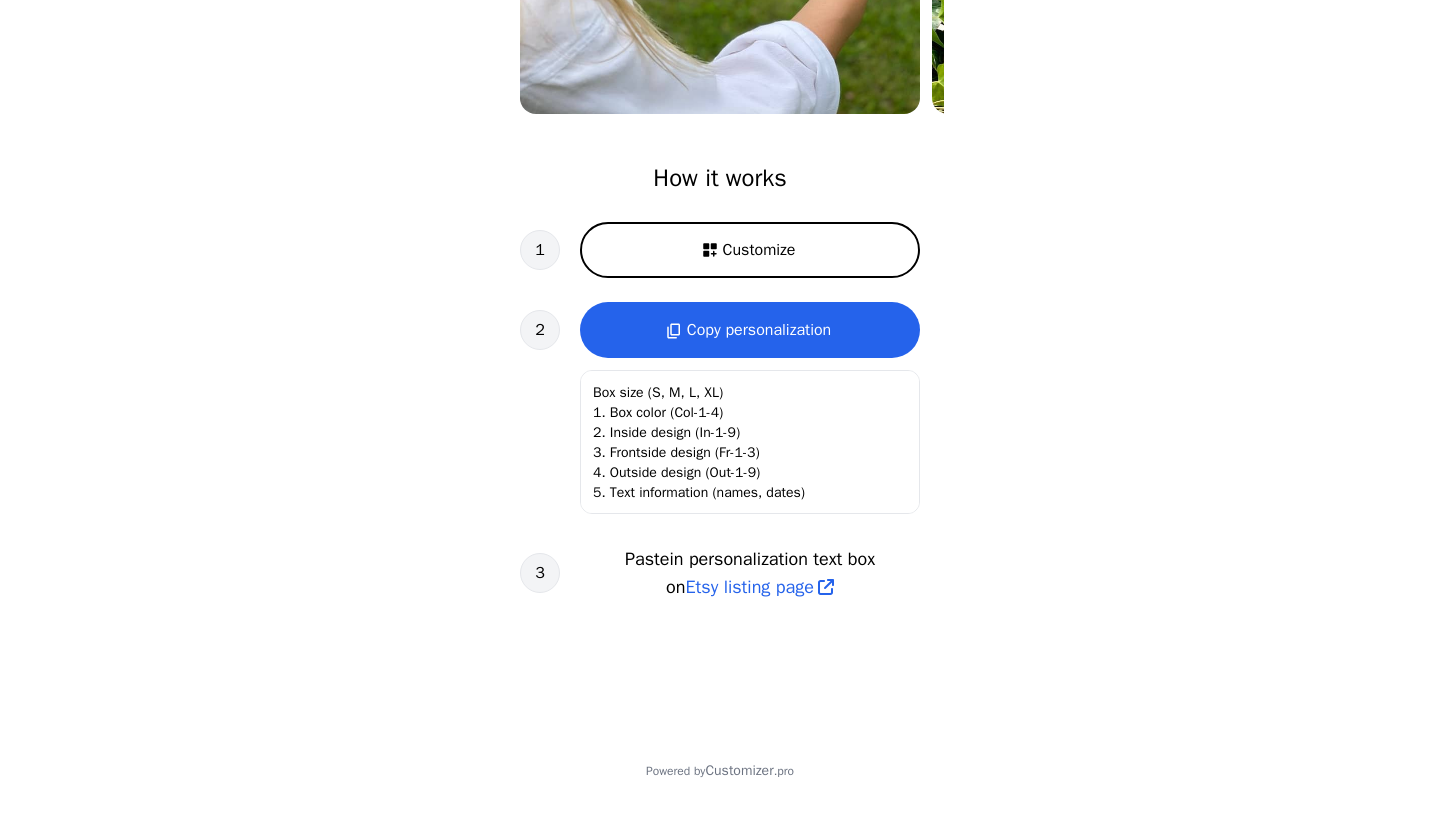 click on "Box size (S, M, L, XL)
1. Box color (Col-1-4)
2. Inside design (In-1-9)
3. Frontside design (Fr-1-3)
4. Outside design (Out-1-9)
5. Text information (names, dates)" 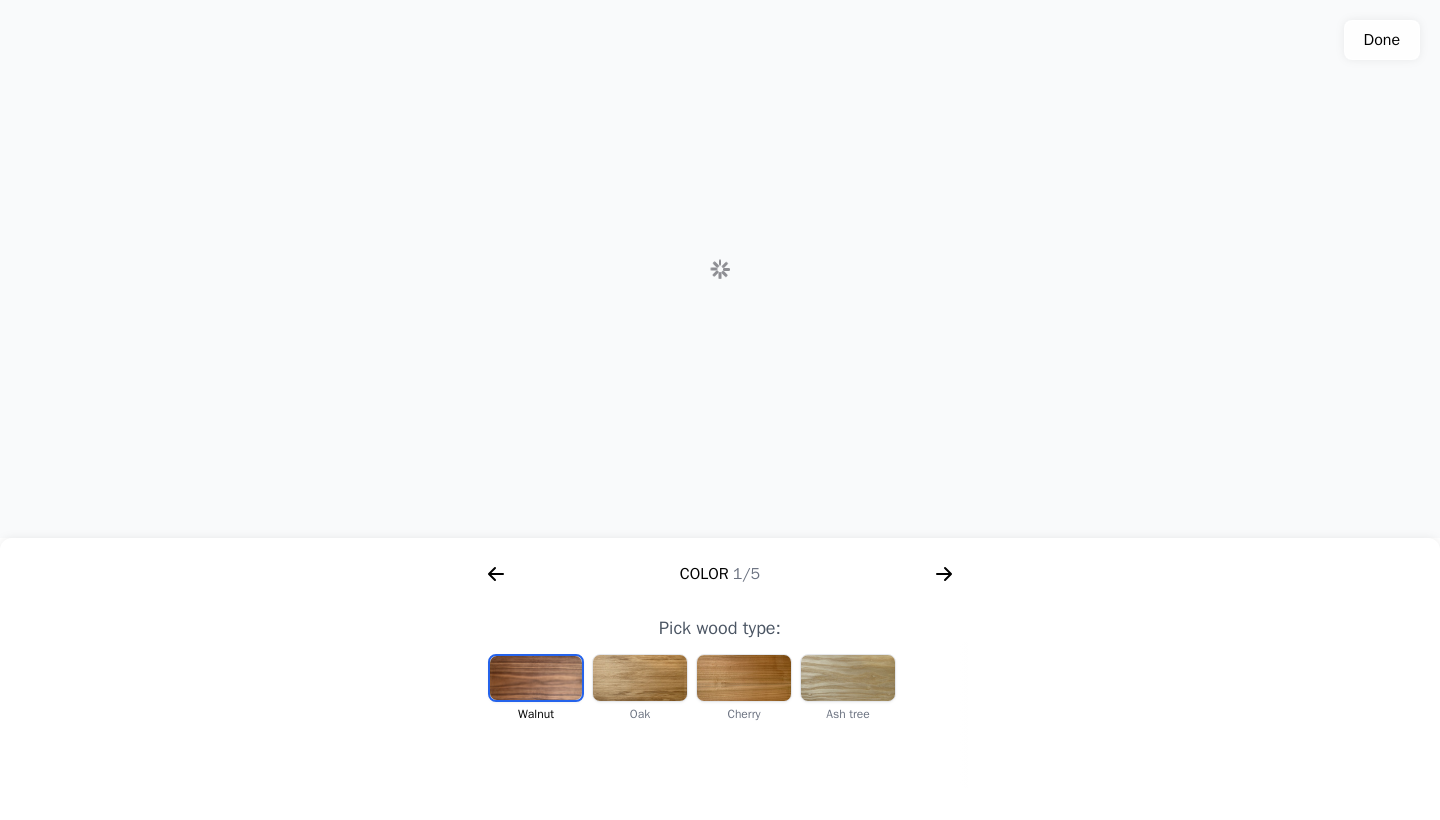 click on "Done" at bounding box center (720, 269) 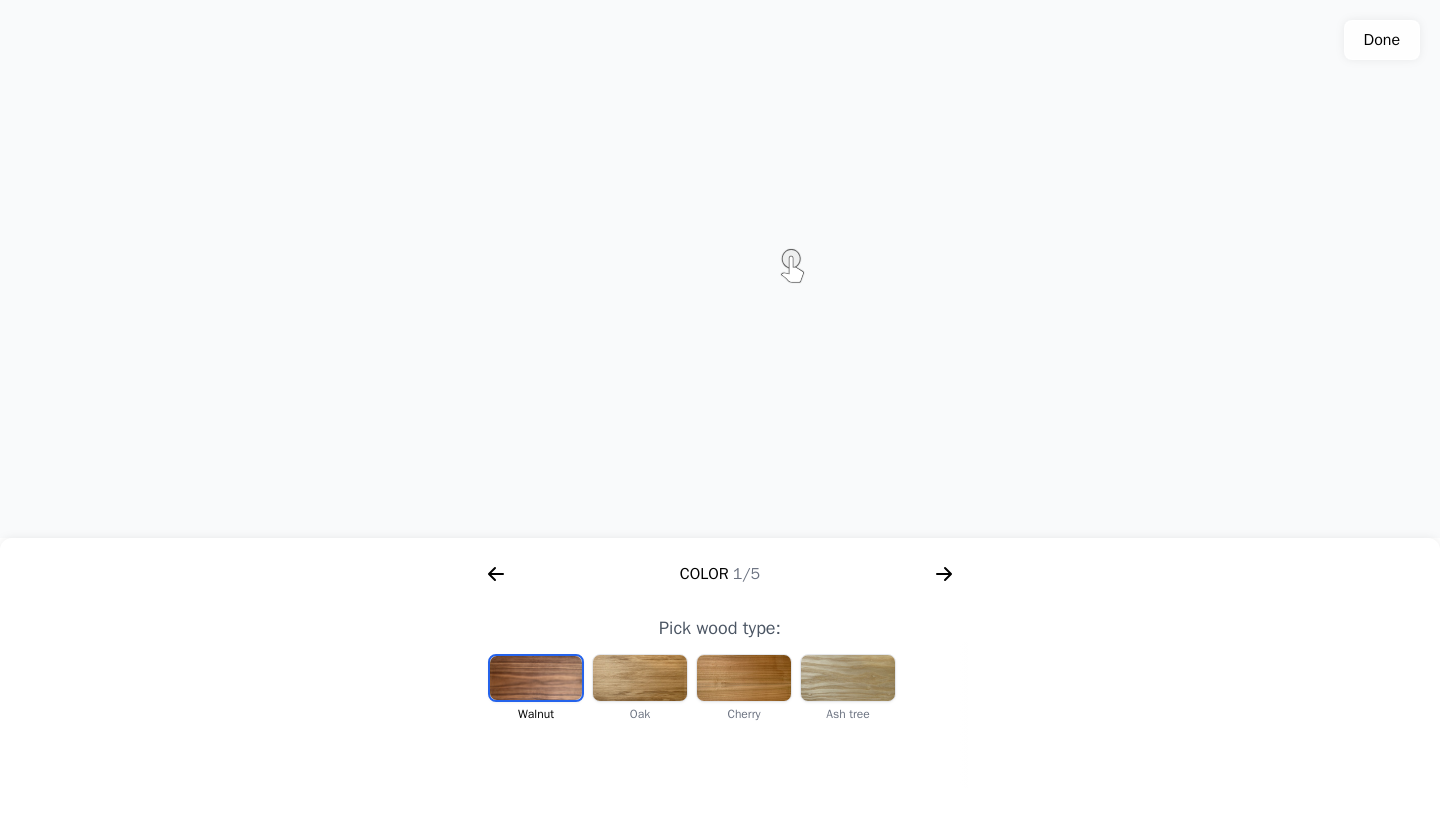 click at bounding box center [640, 678] 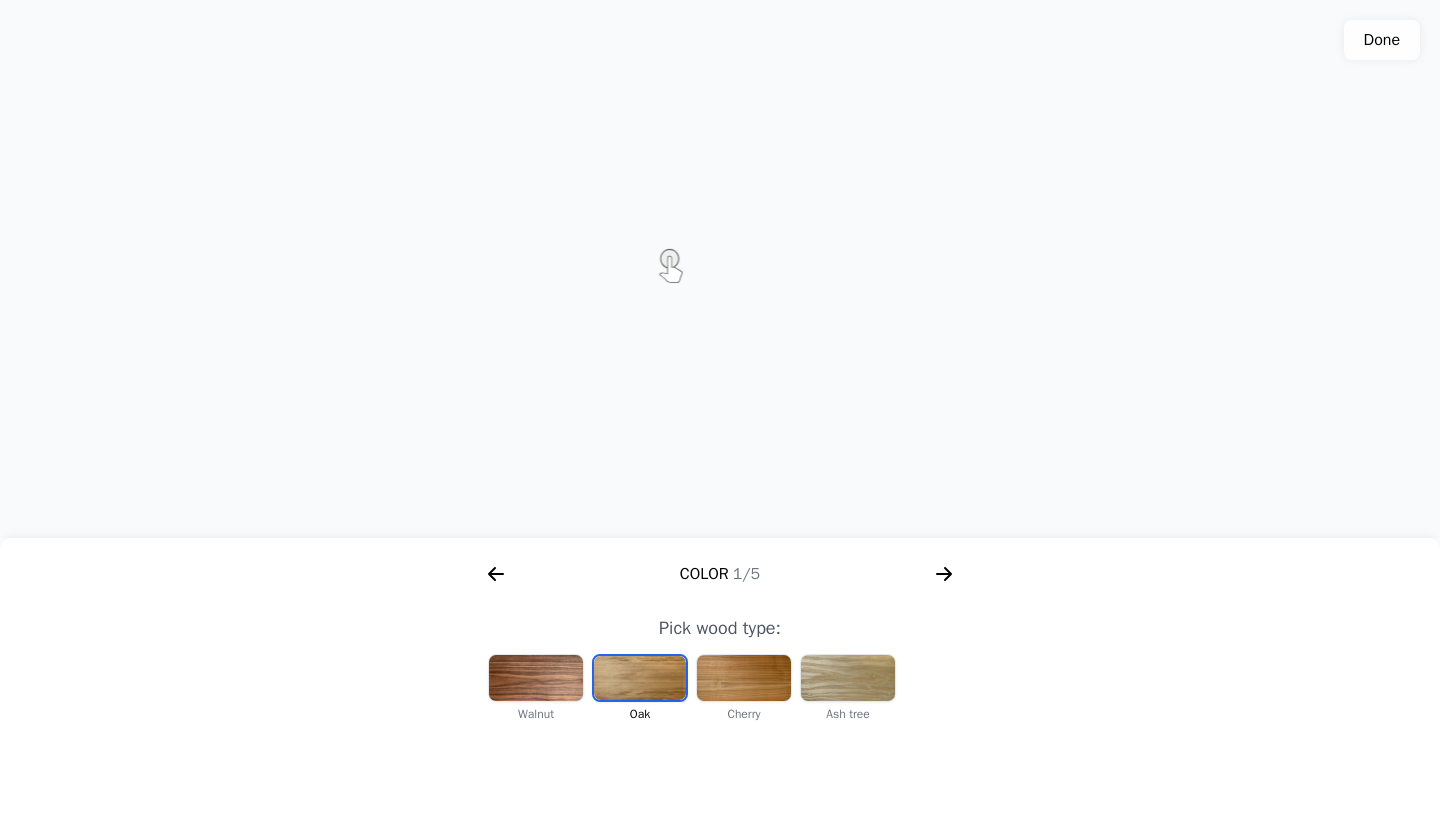 click at bounding box center [744, 678] 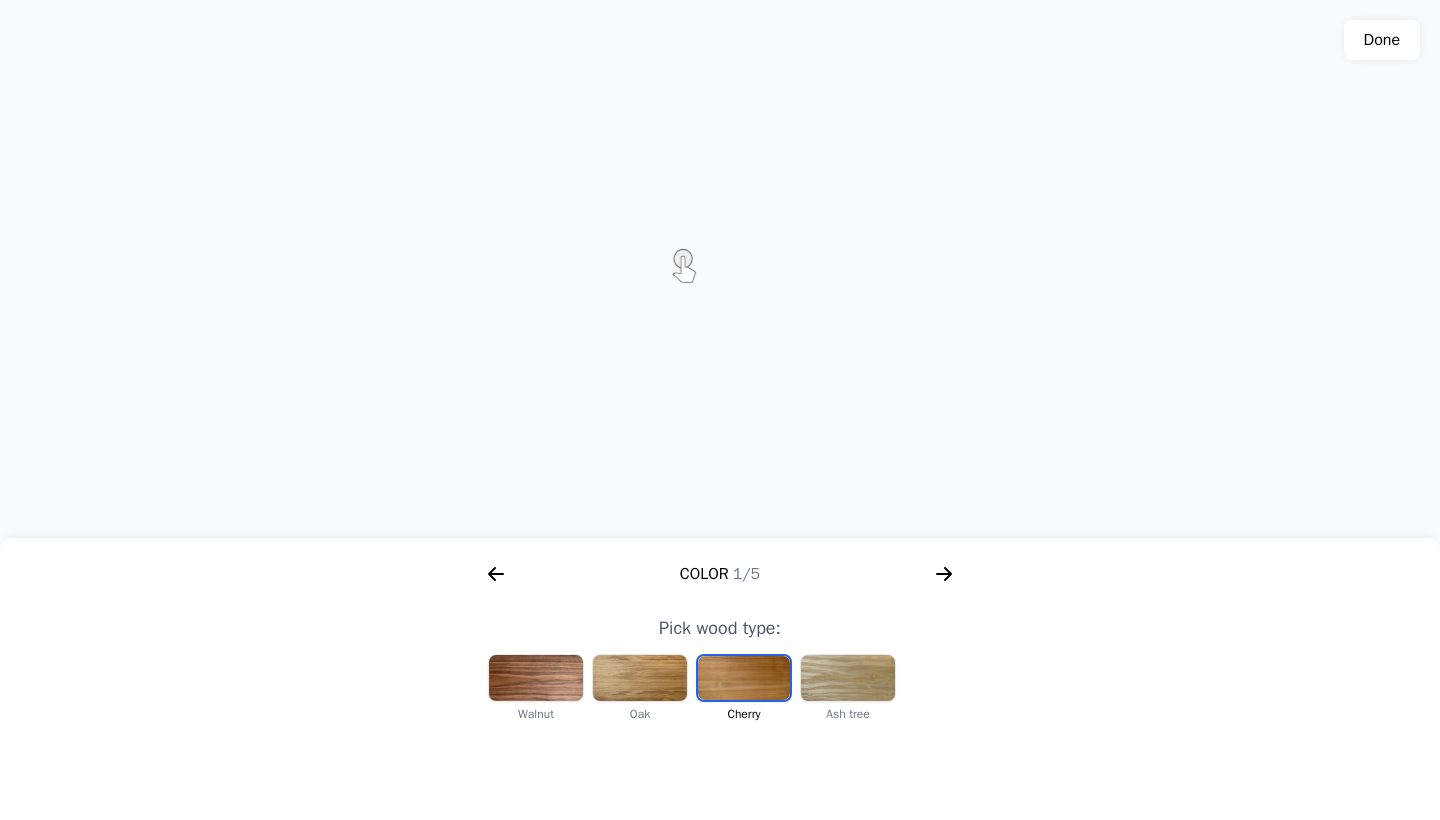 click 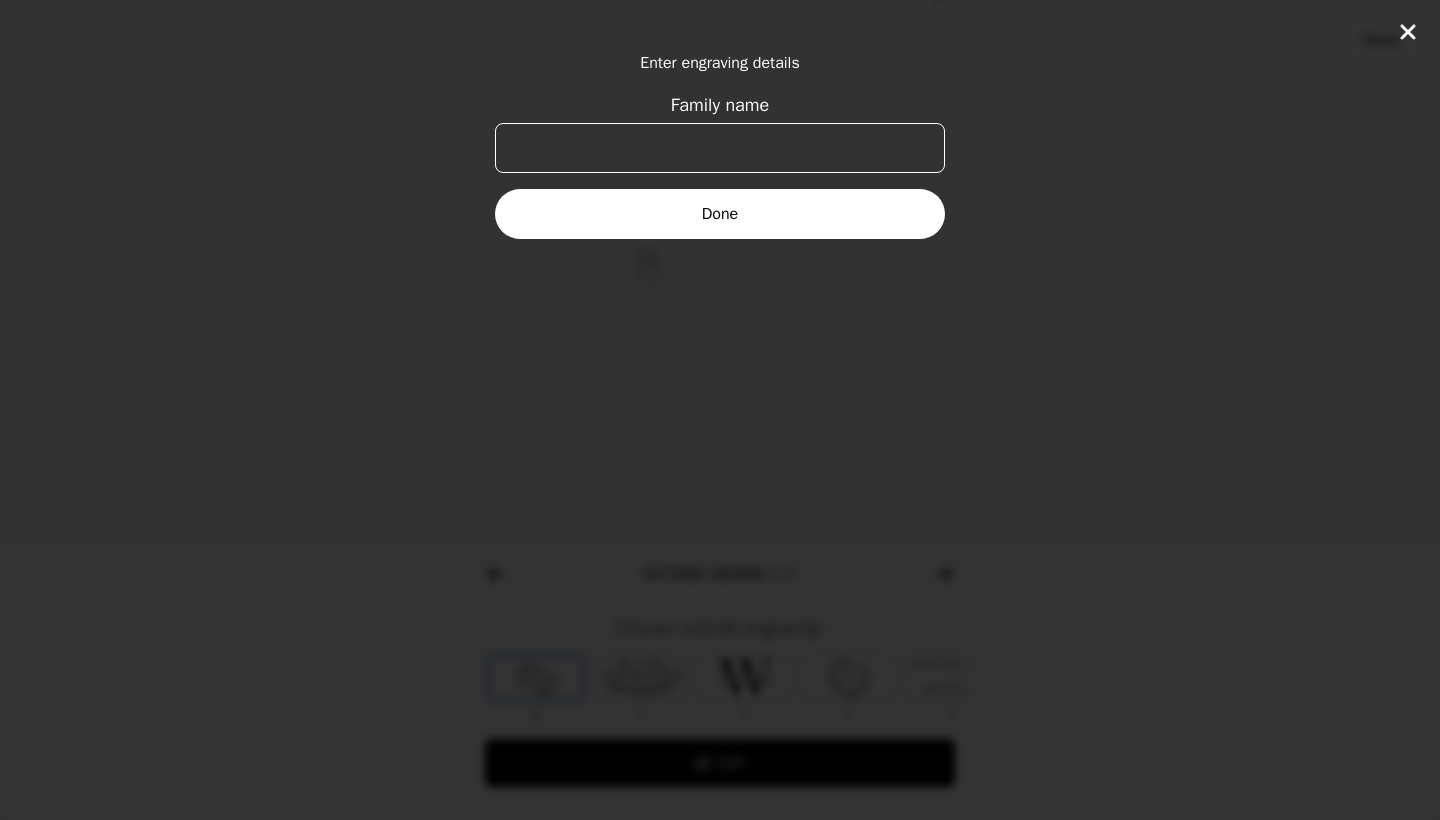 scroll, scrollTop: 0, scrollLeft: 768, axis: horizontal 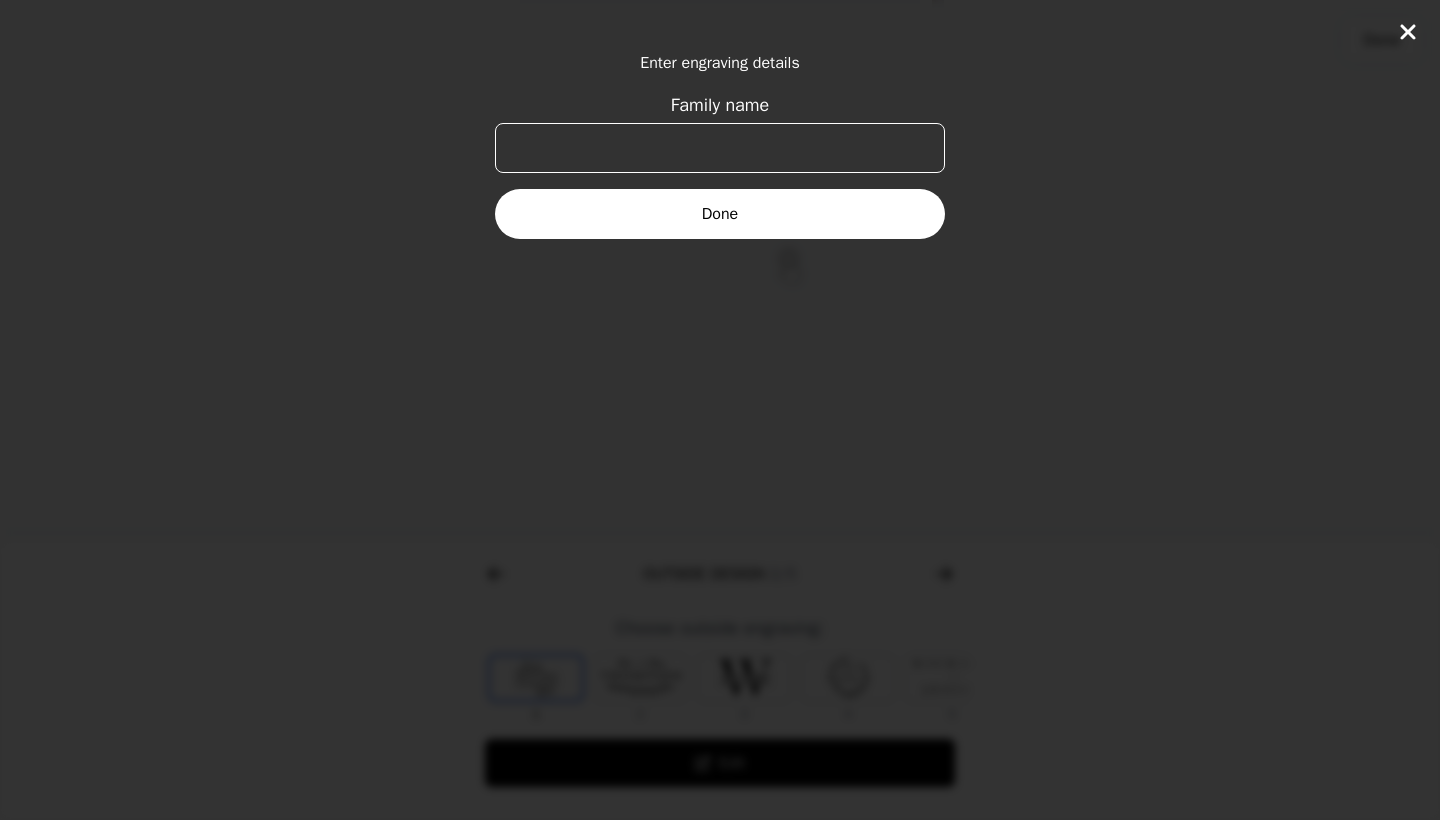 click on "Family name" at bounding box center (720, 148) 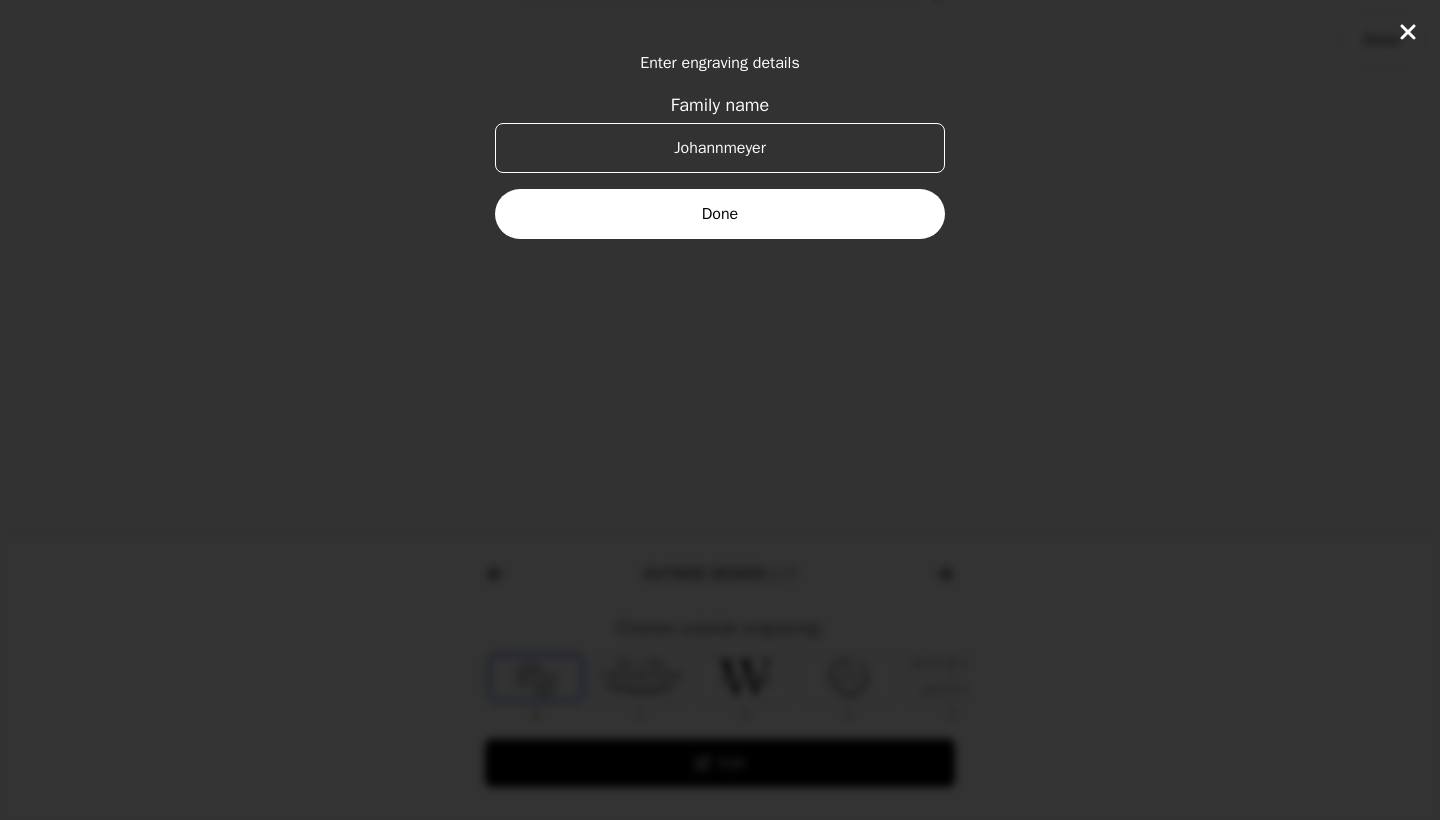 type on "Johannmeyer" 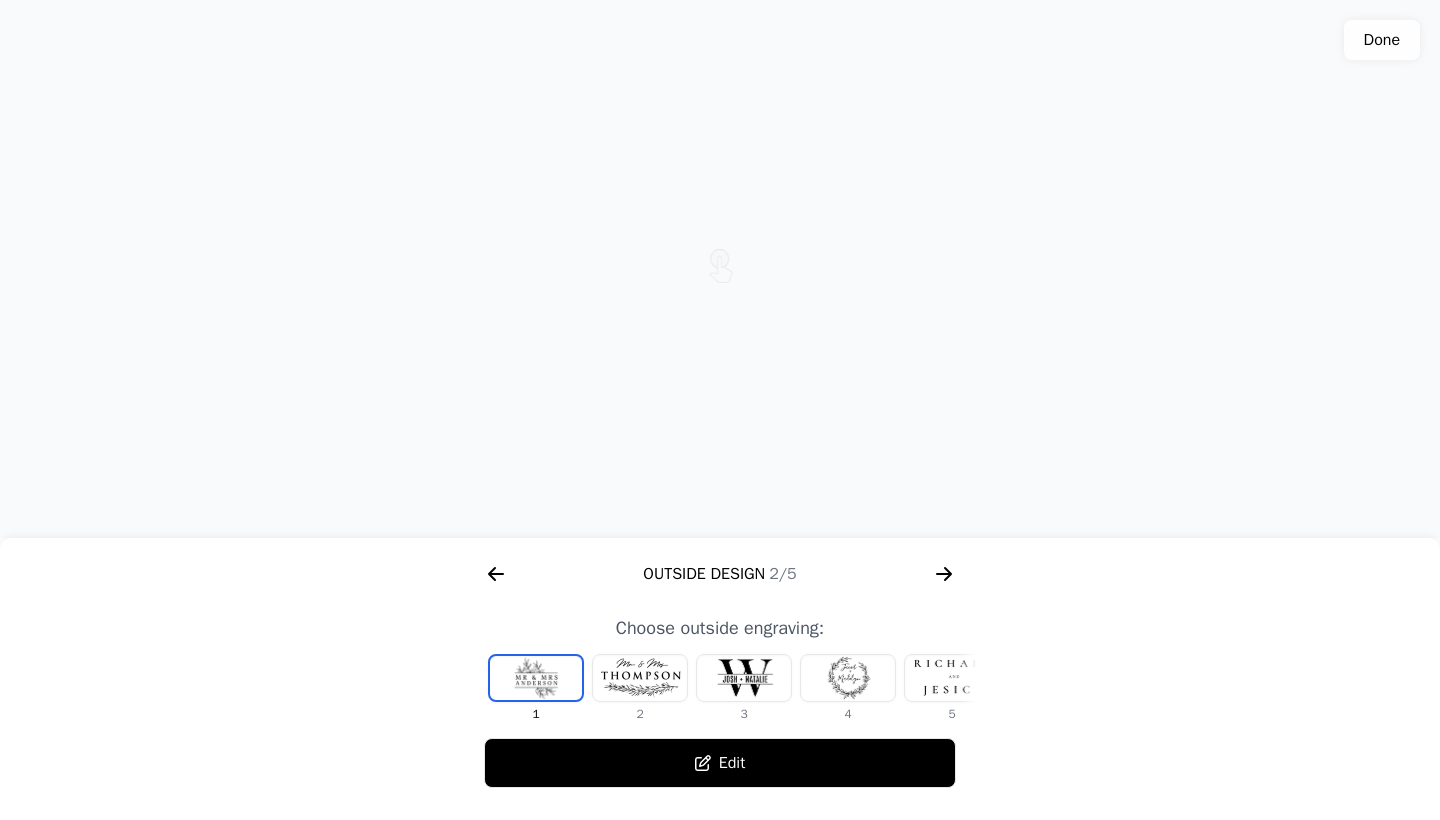 click at bounding box center (848, 678) 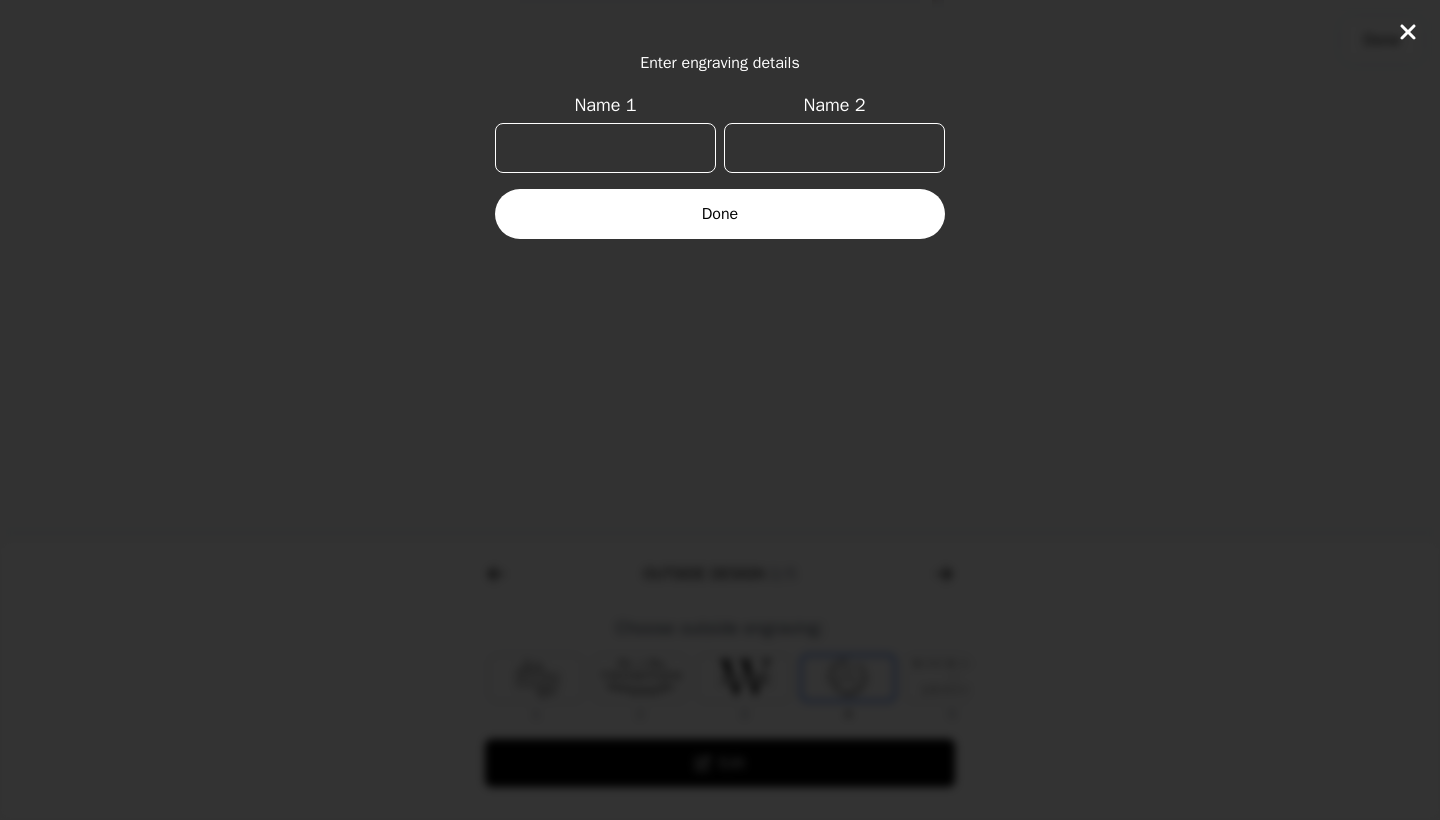scroll, scrollTop: 0, scrollLeft: 128, axis: horizontal 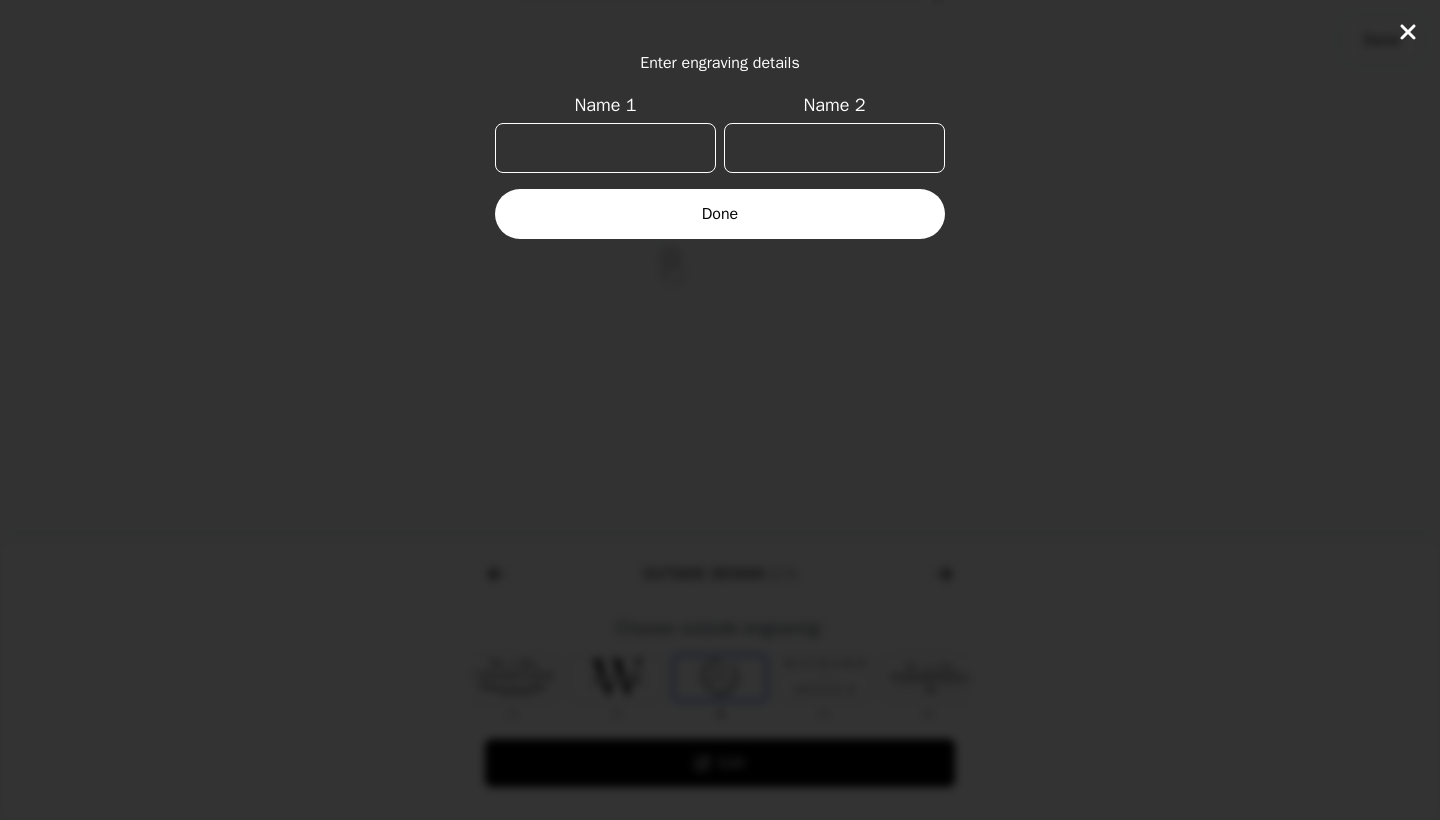 click on "Name 1" at bounding box center (605, 148) 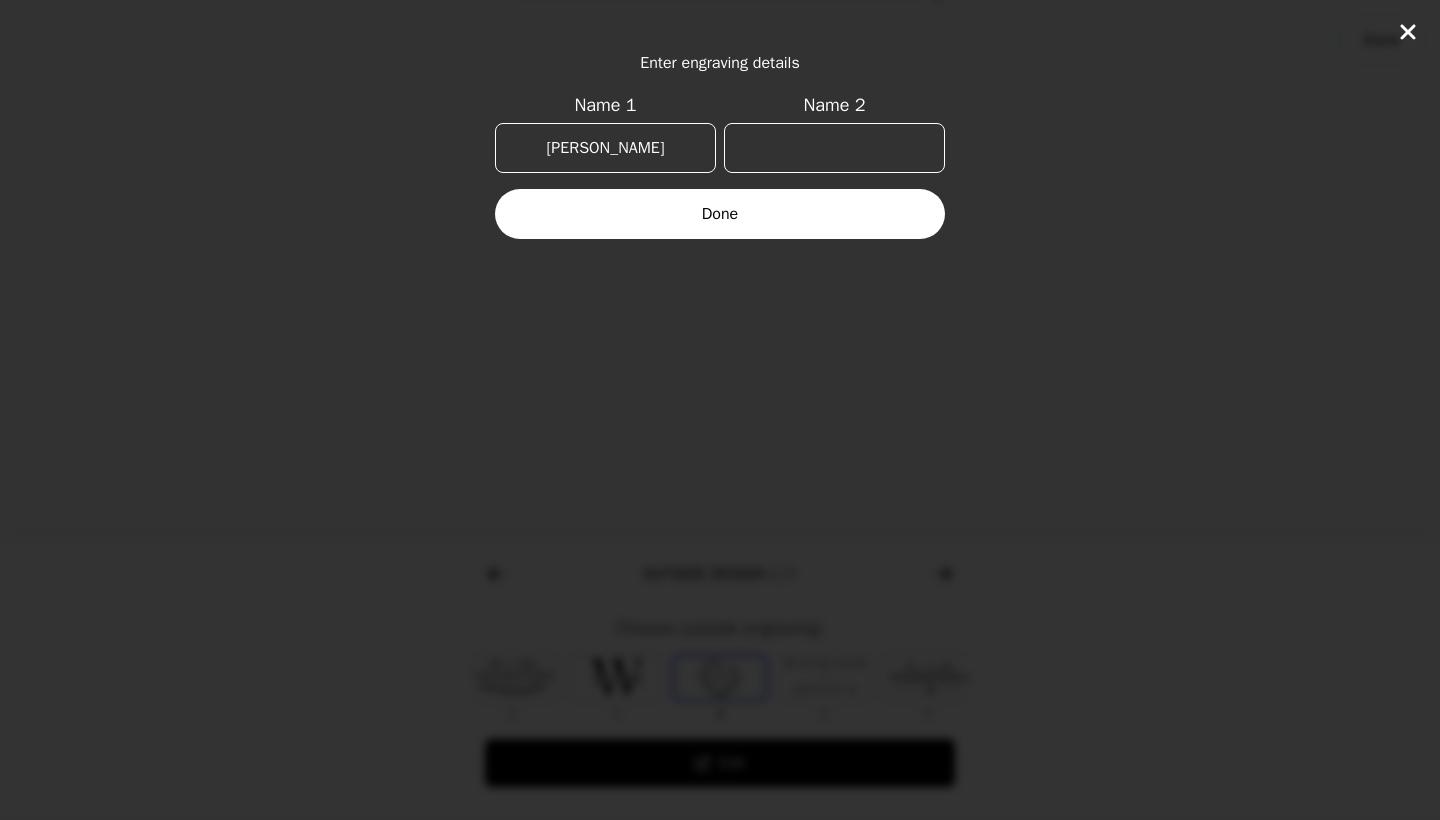 type on "[PERSON_NAME]" 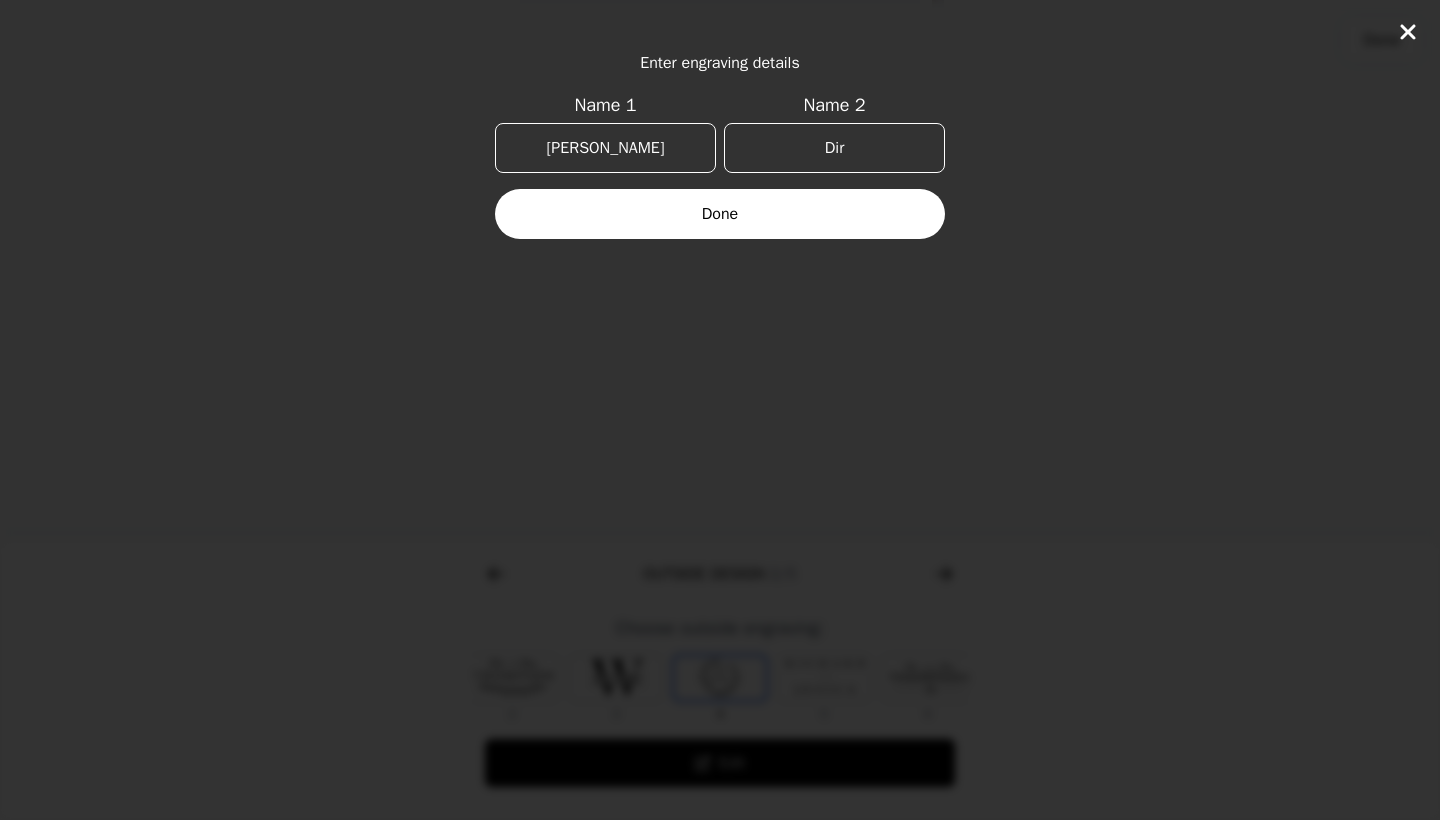 type on "[PERSON_NAME]" 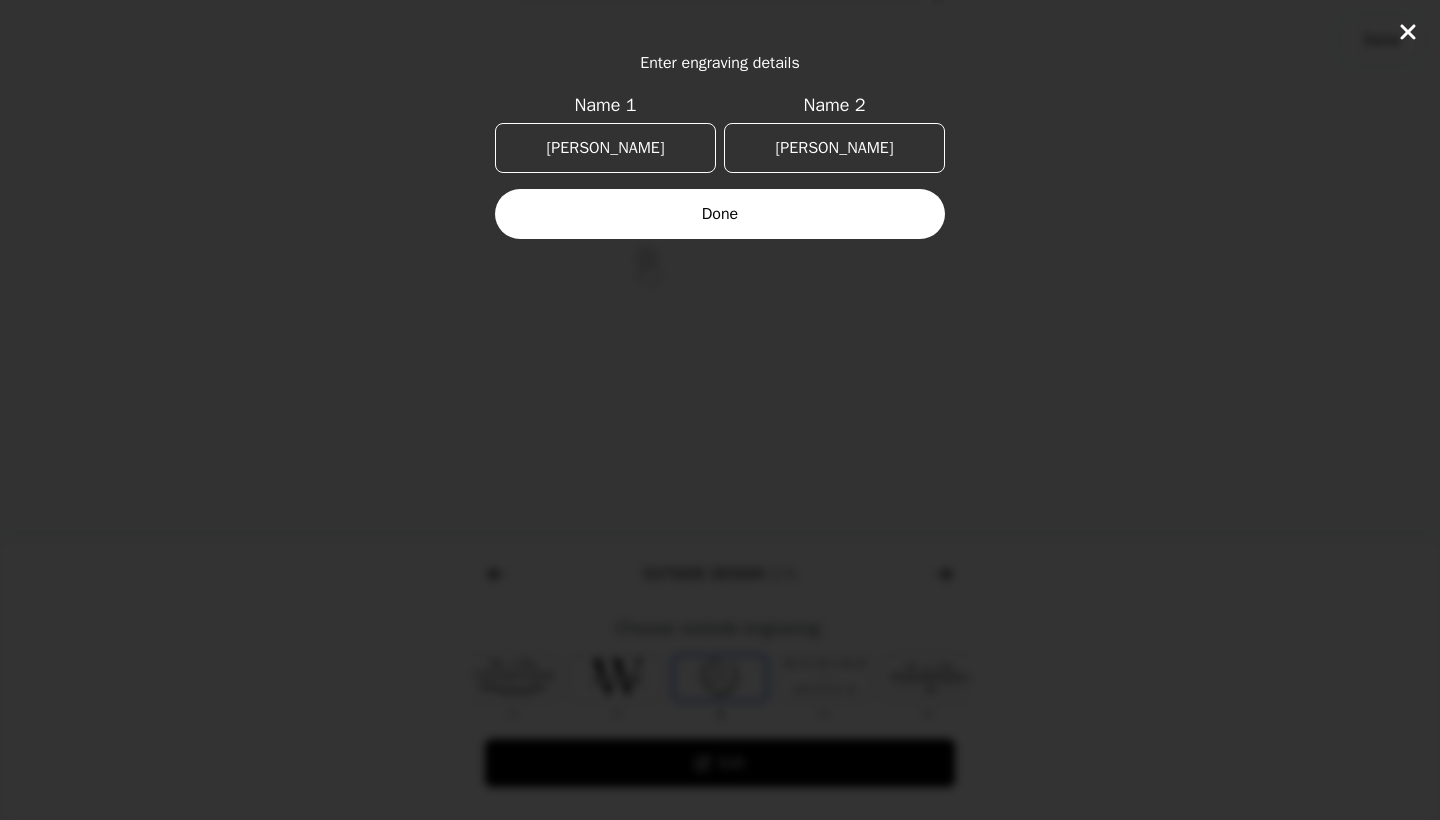 click on "Done" at bounding box center [720, 214] 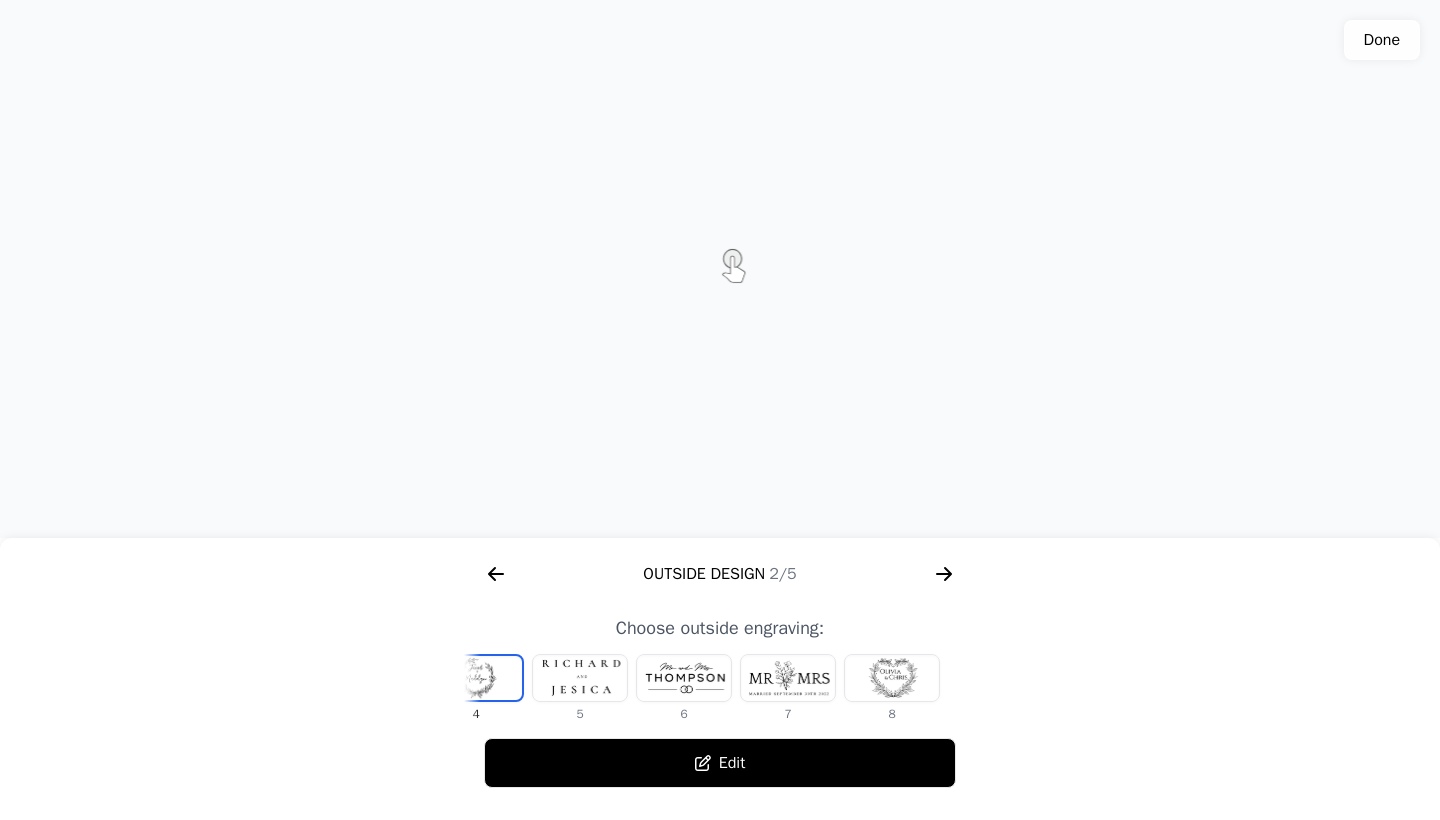 scroll, scrollTop: 0, scrollLeft: 372, axis: horizontal 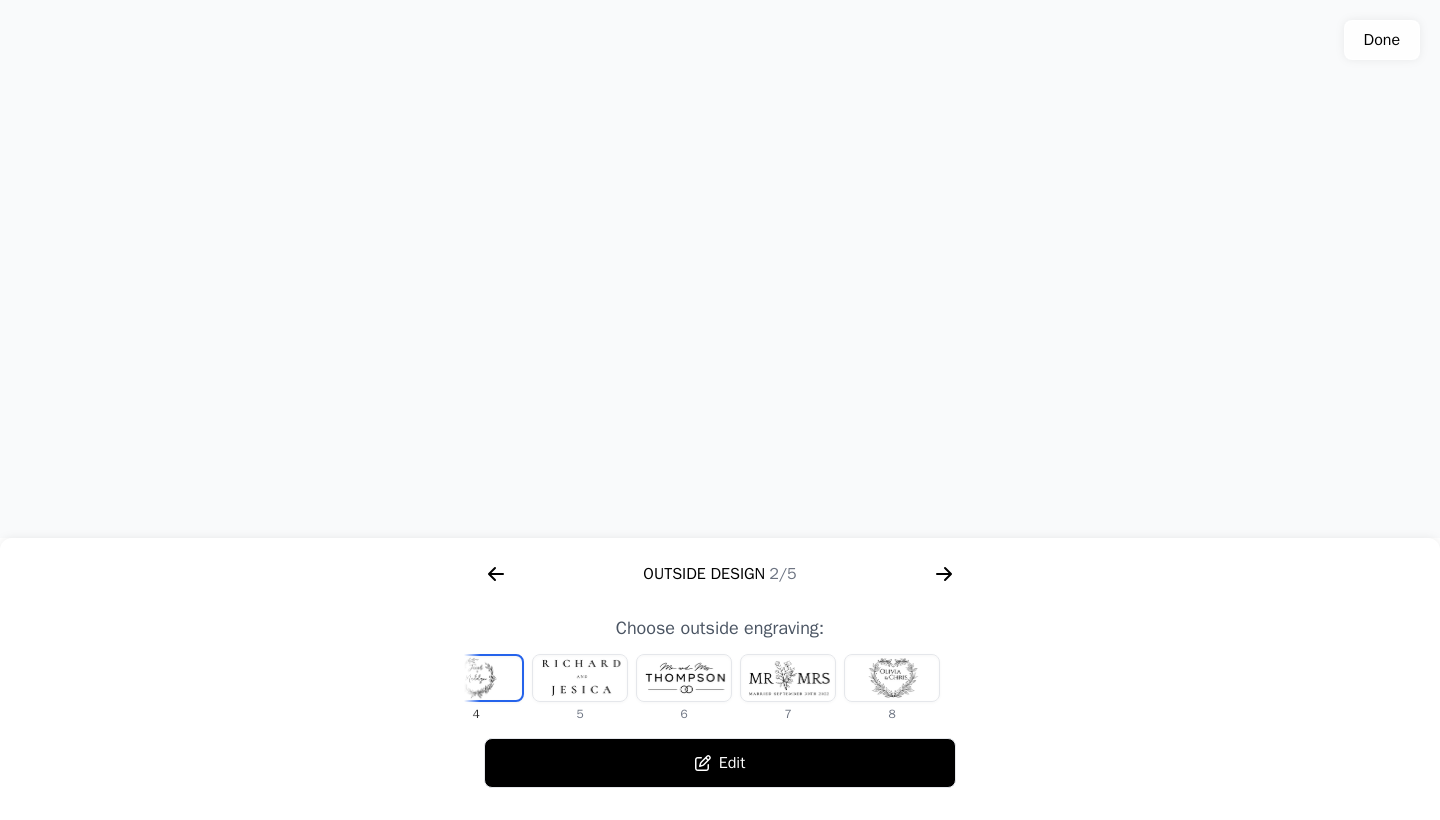 click on "Edit" at bounding box center (720, 763) 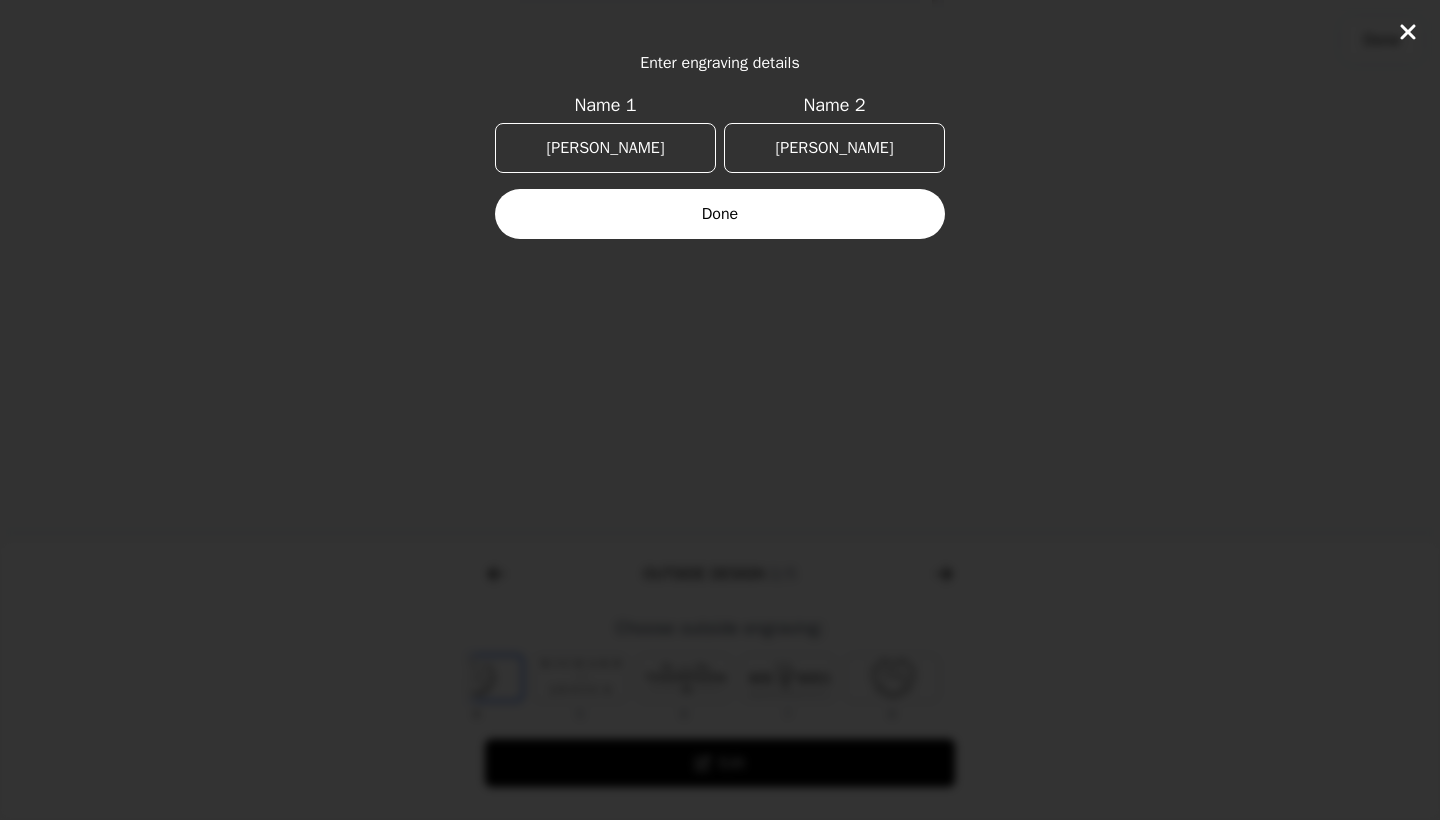 click on "Done" at bounding box center (720, 214) 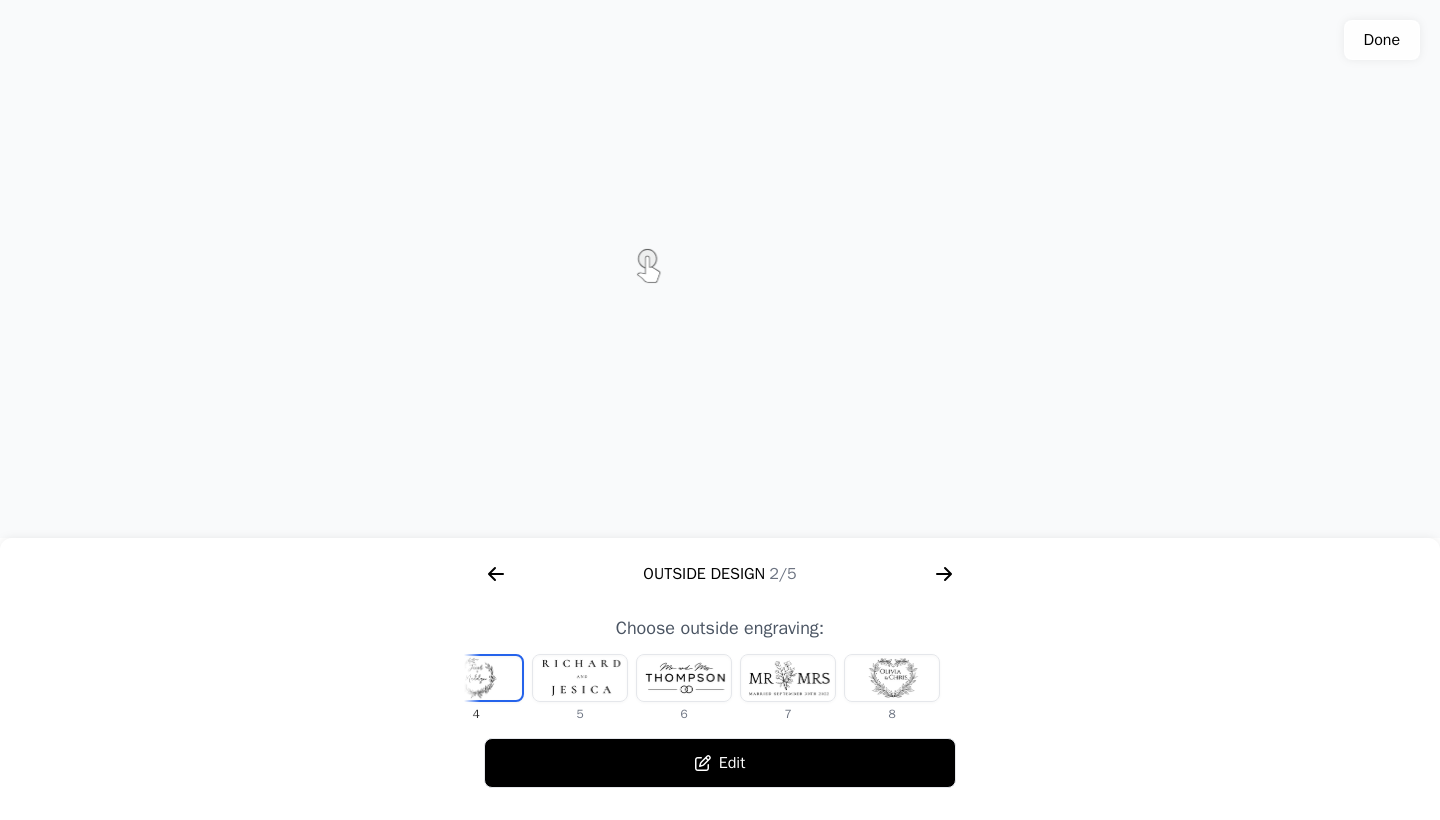 click 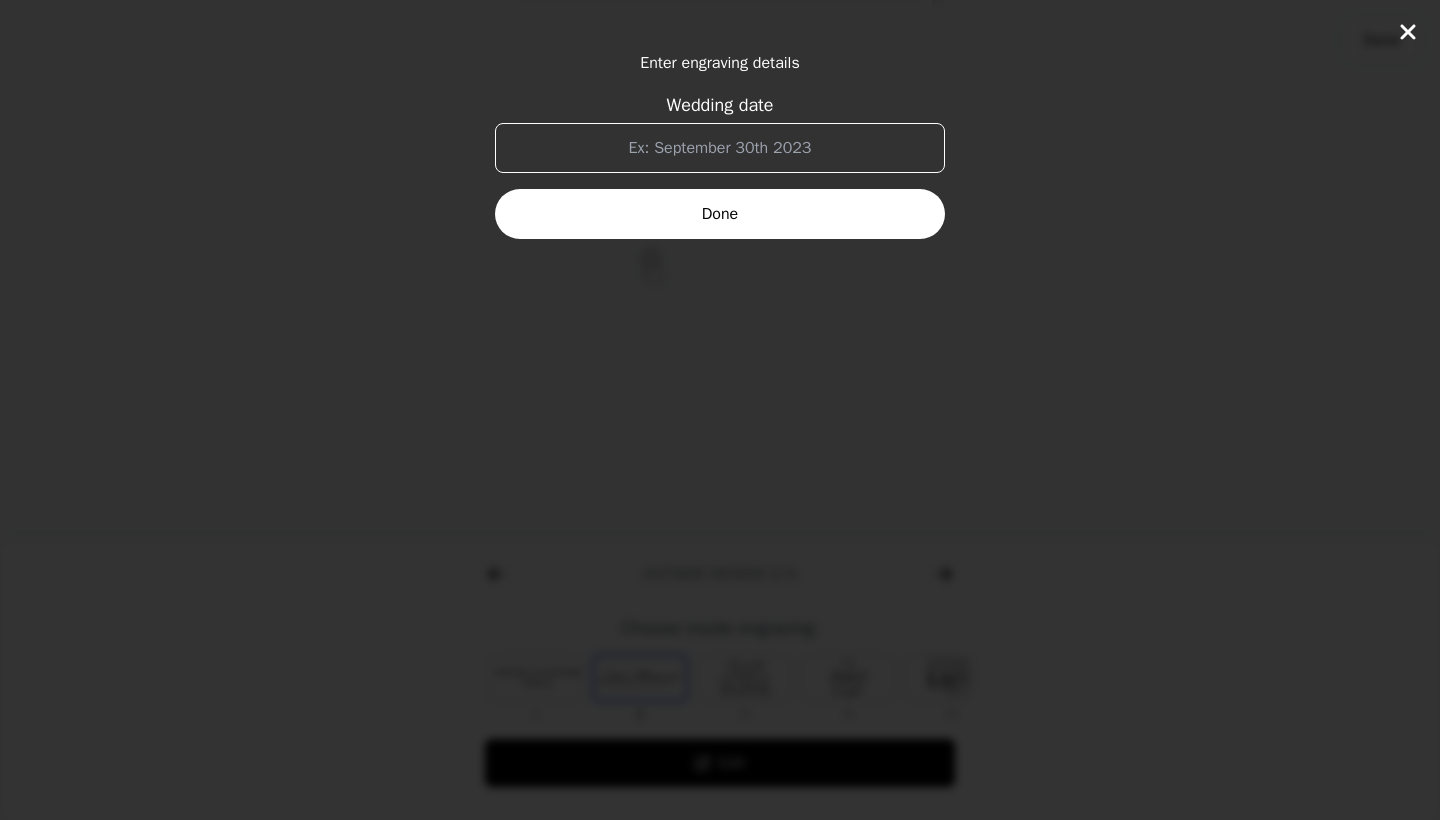 scroll, scrollTop: 0, scrollLeft: 1280, axis: horizontal 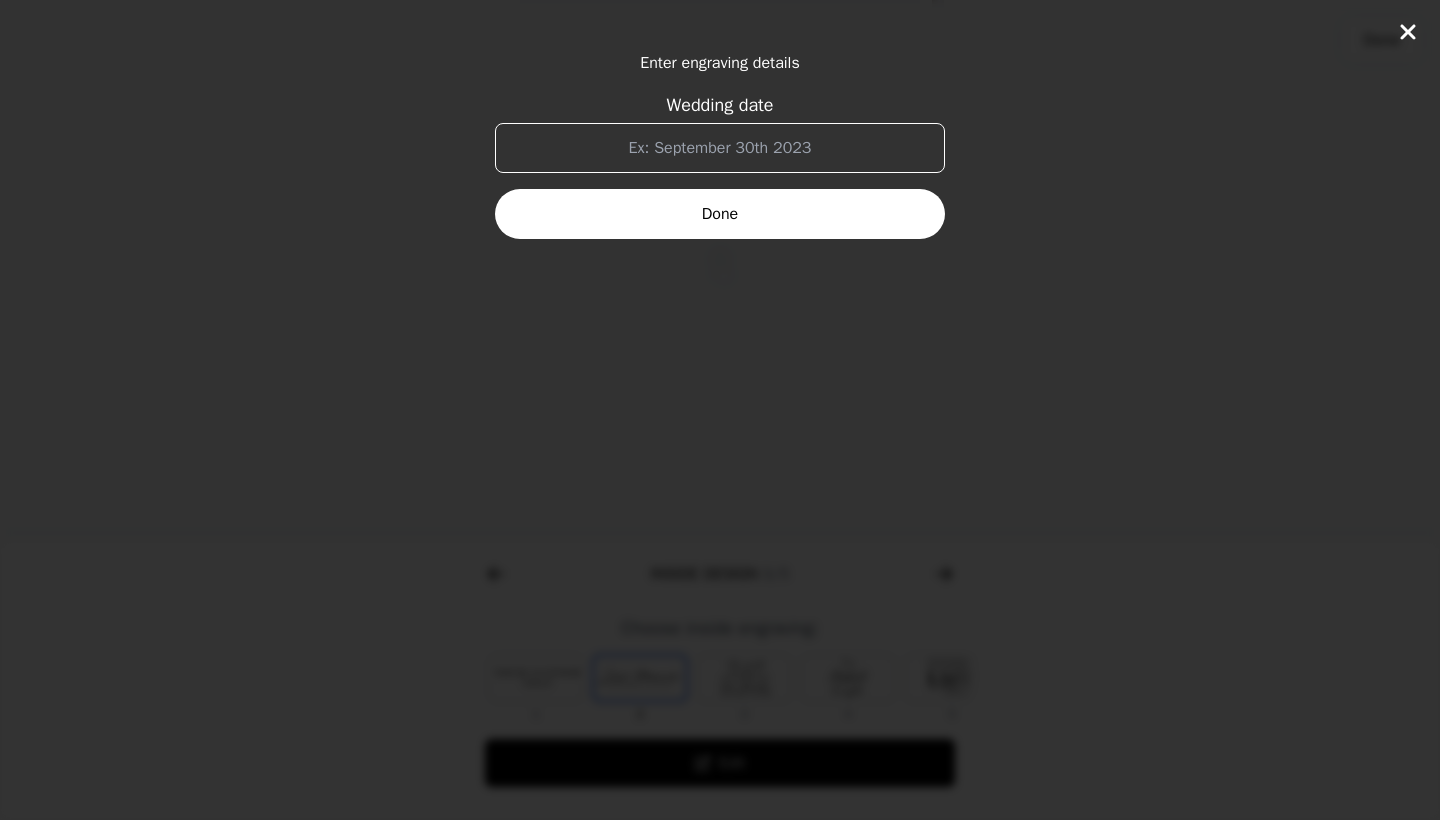 click on "Wedding date" at bounding box center [720, 148] 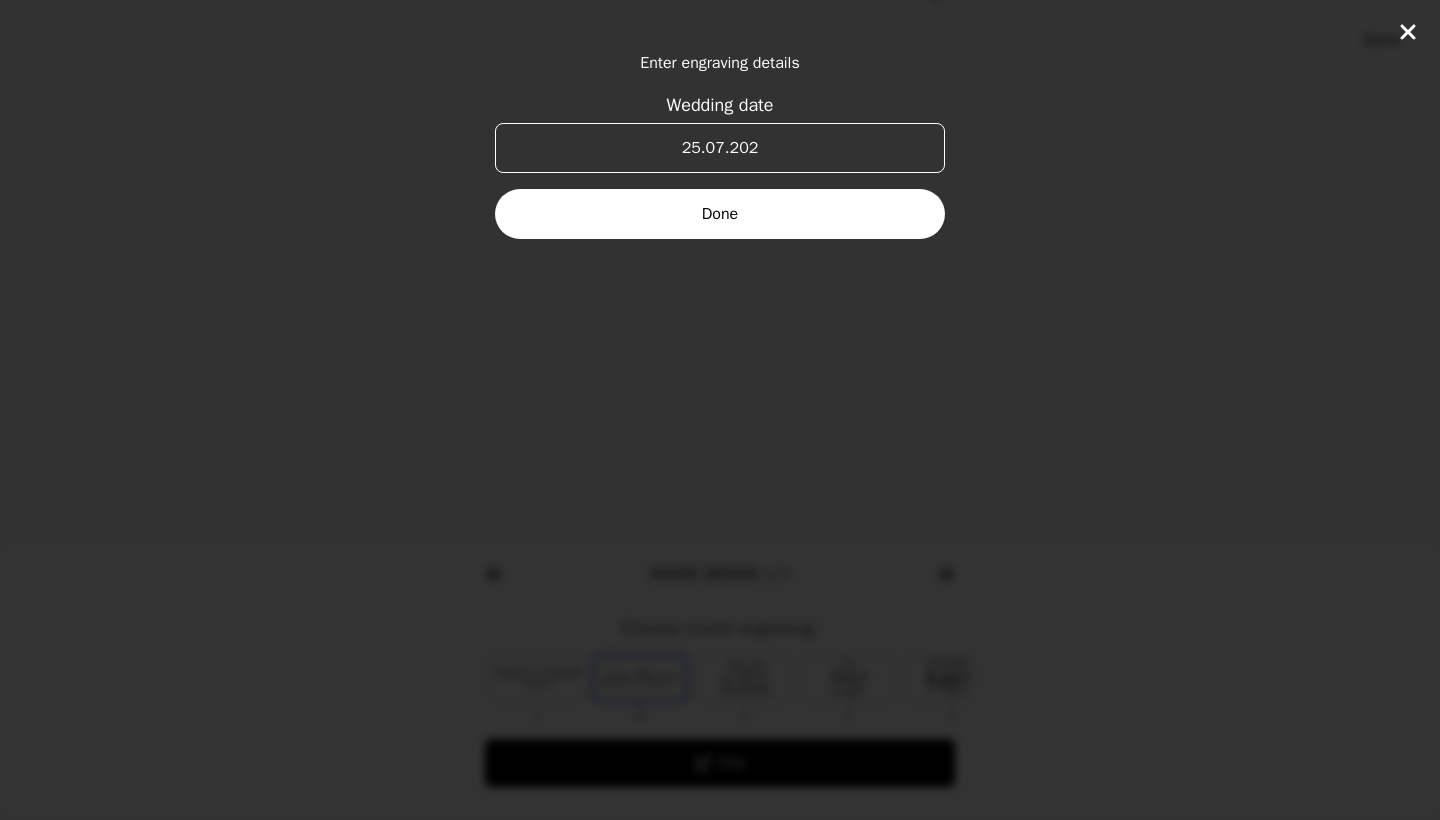 type on "[DATE]" 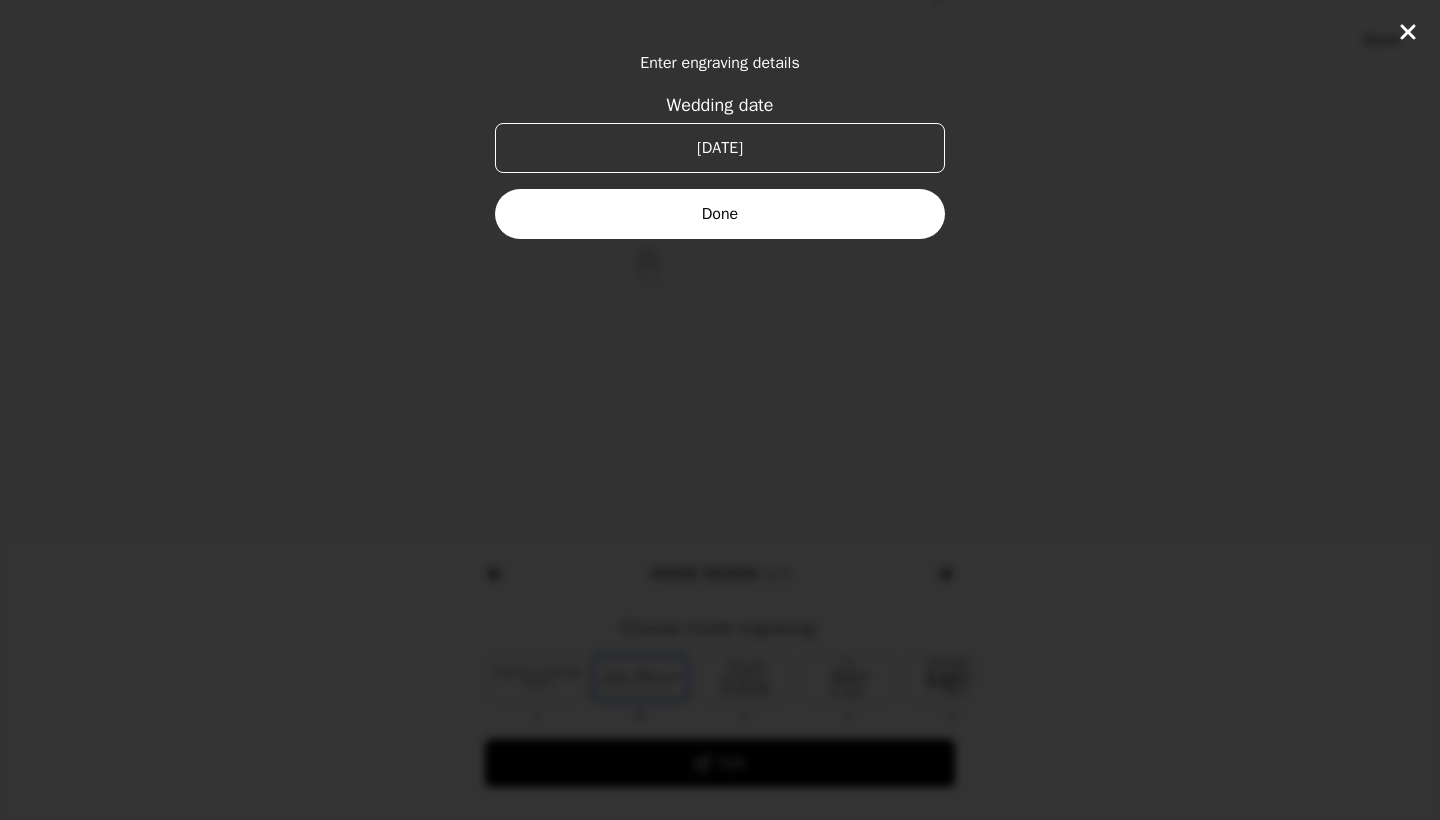 click on "Done" at bounding box center (720, 214) 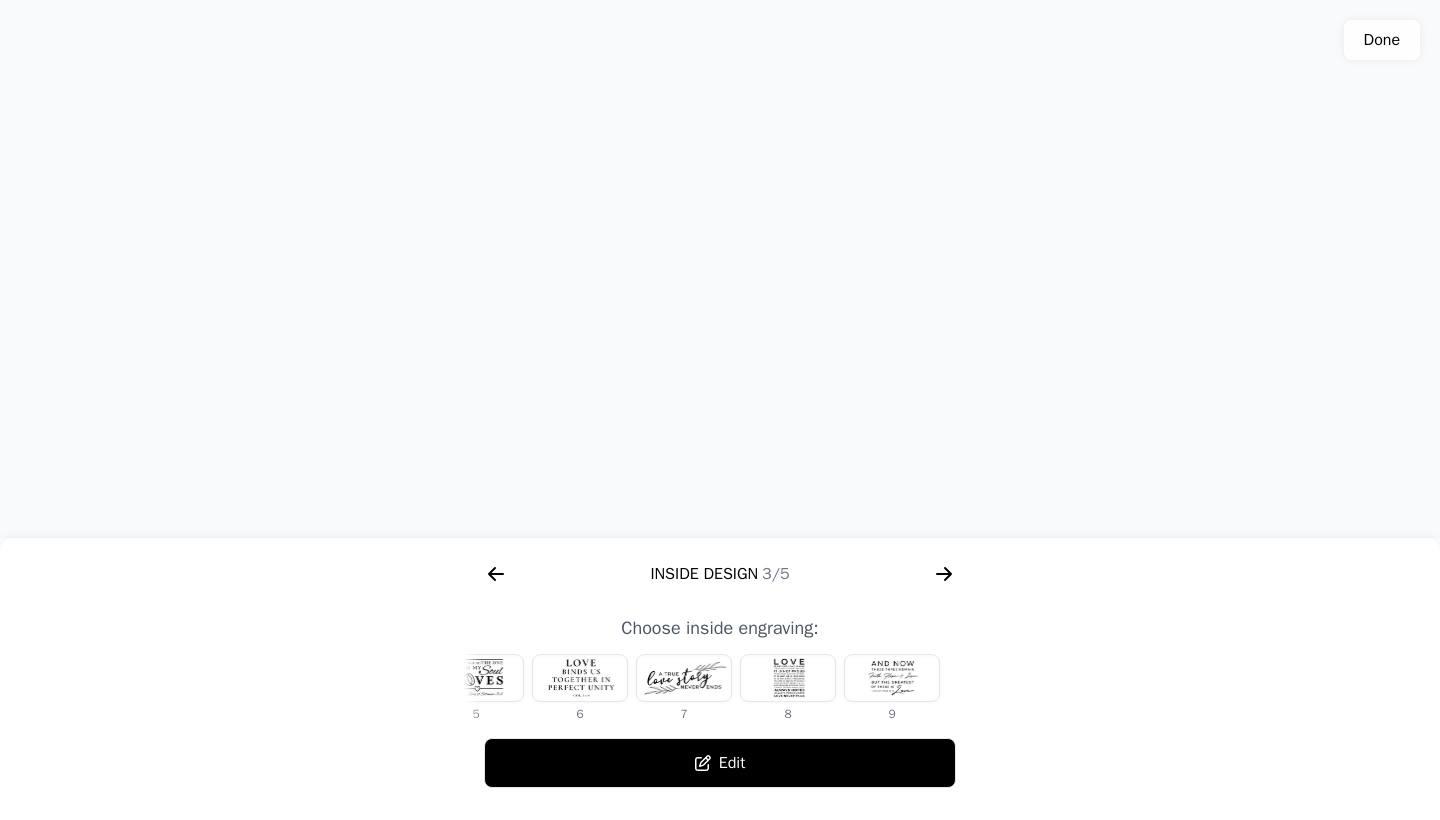 scroll, scrollTop: 0, scrollLeft: 476, axis: horizontal 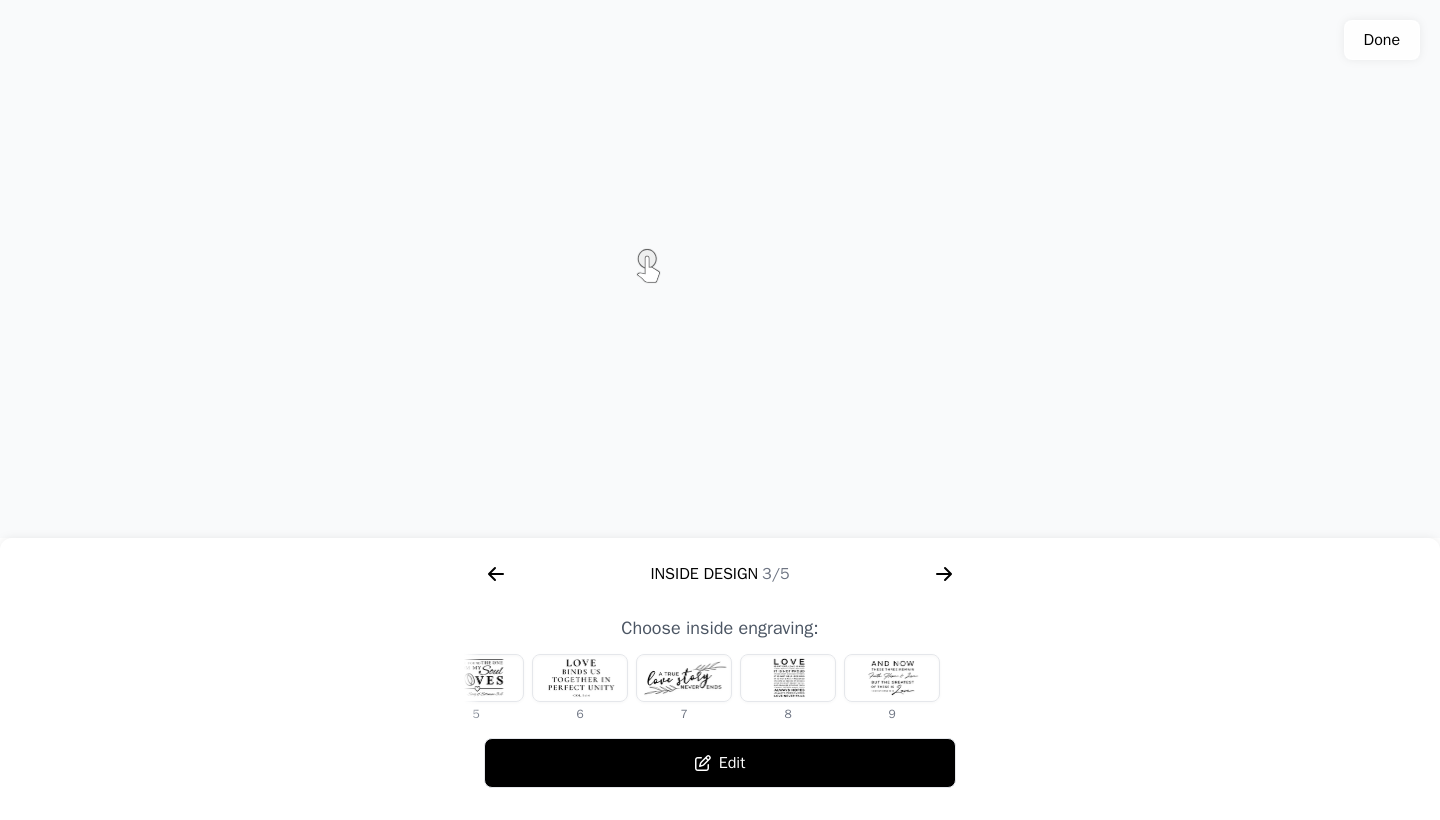 click on "Edit" at bounding box center [720, 763] 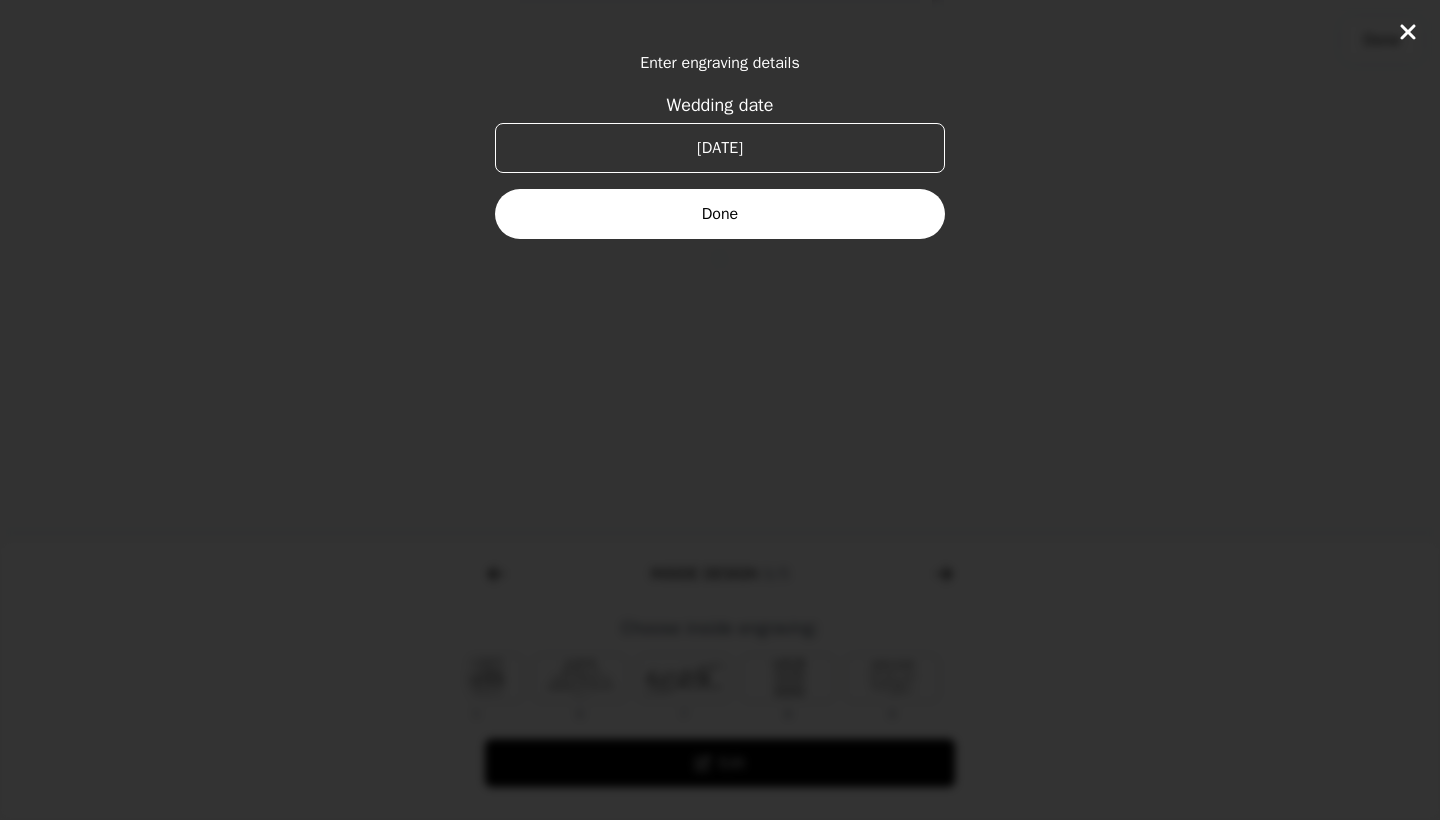 click on "[DATE]" at bounding box center (720, 148) 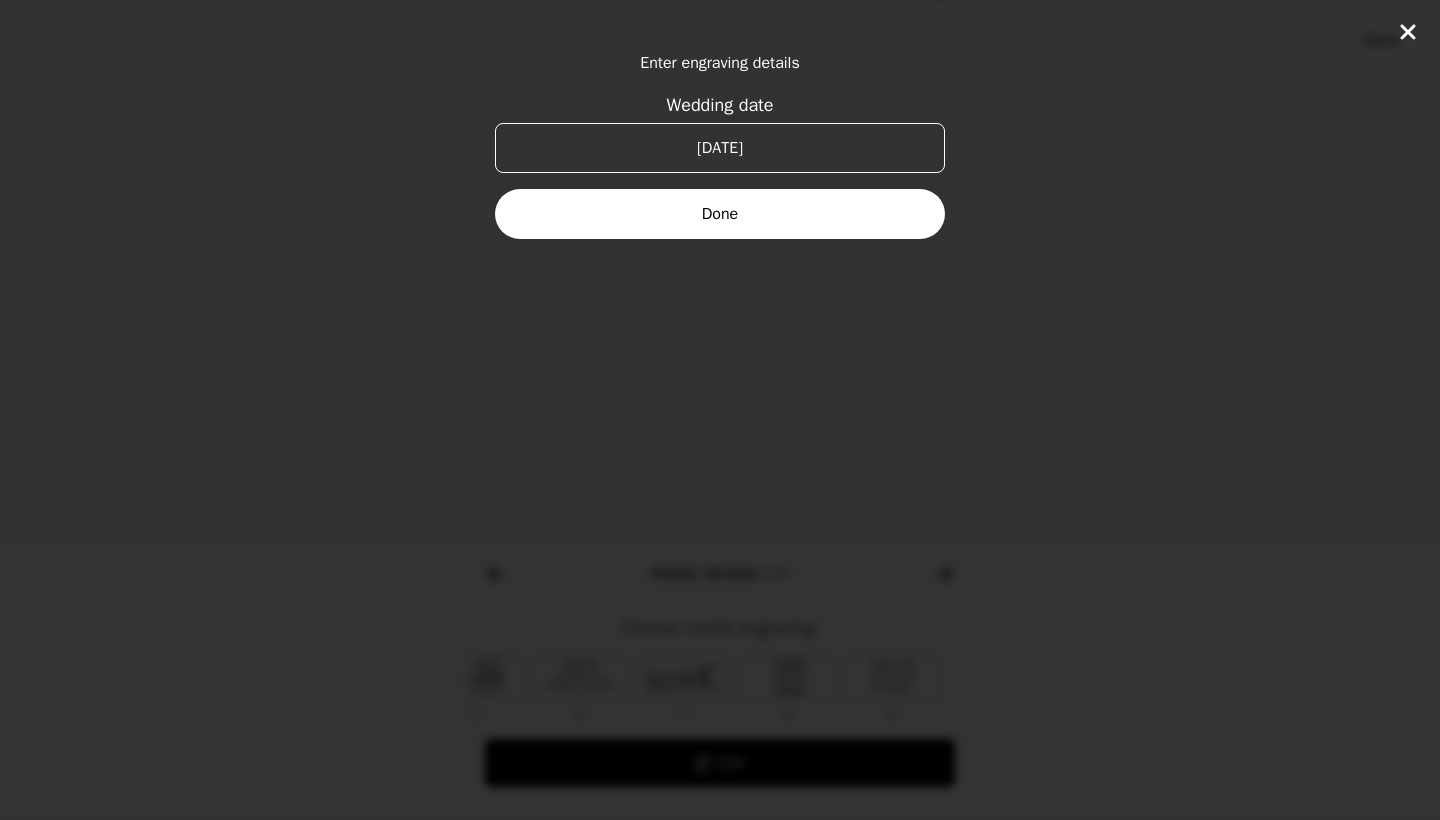 click on "Enter engraving details Wedding date [DATE] Done" 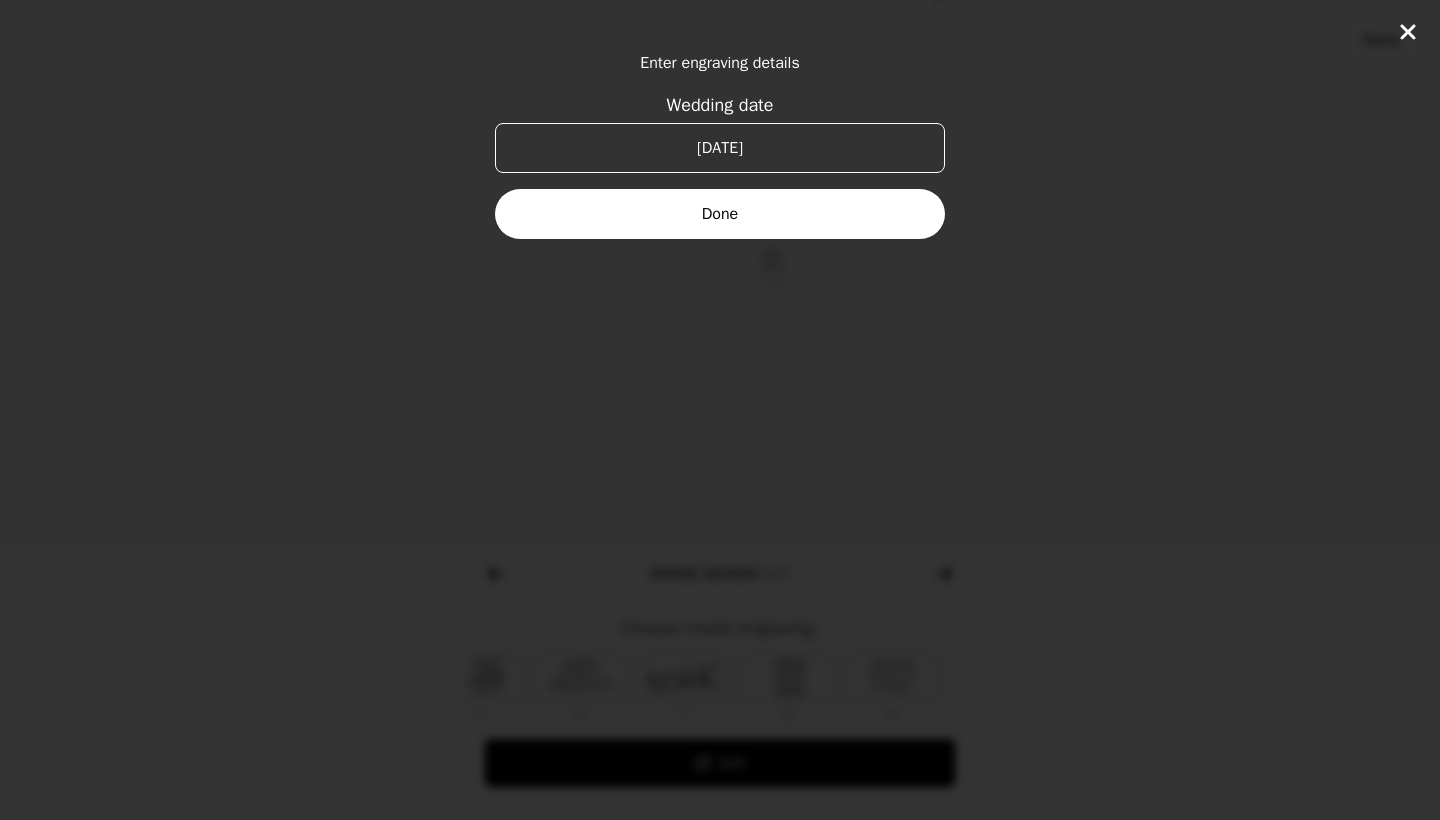 click on "Enter engraving details Wedding date [DATE] Done" 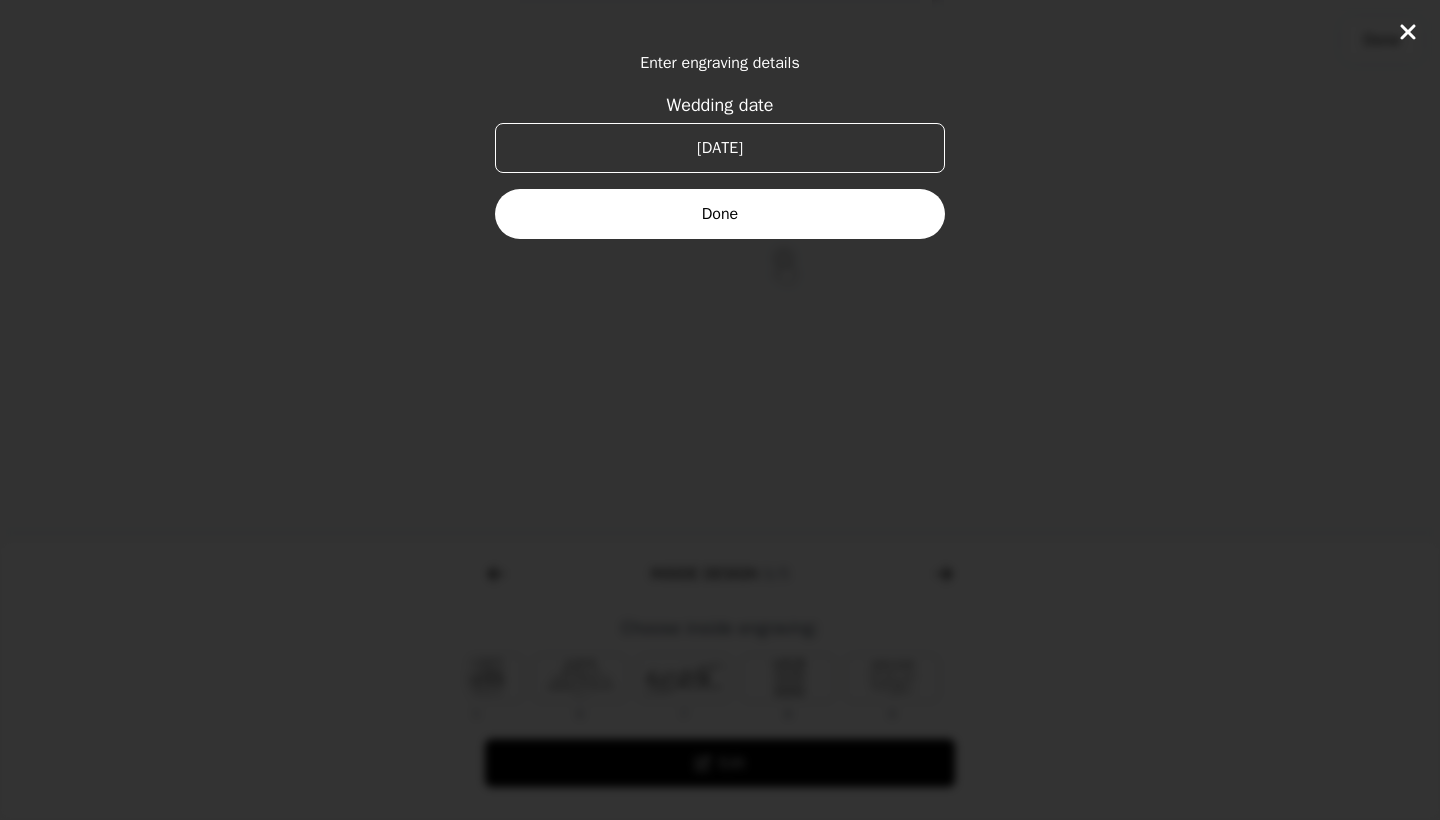 click 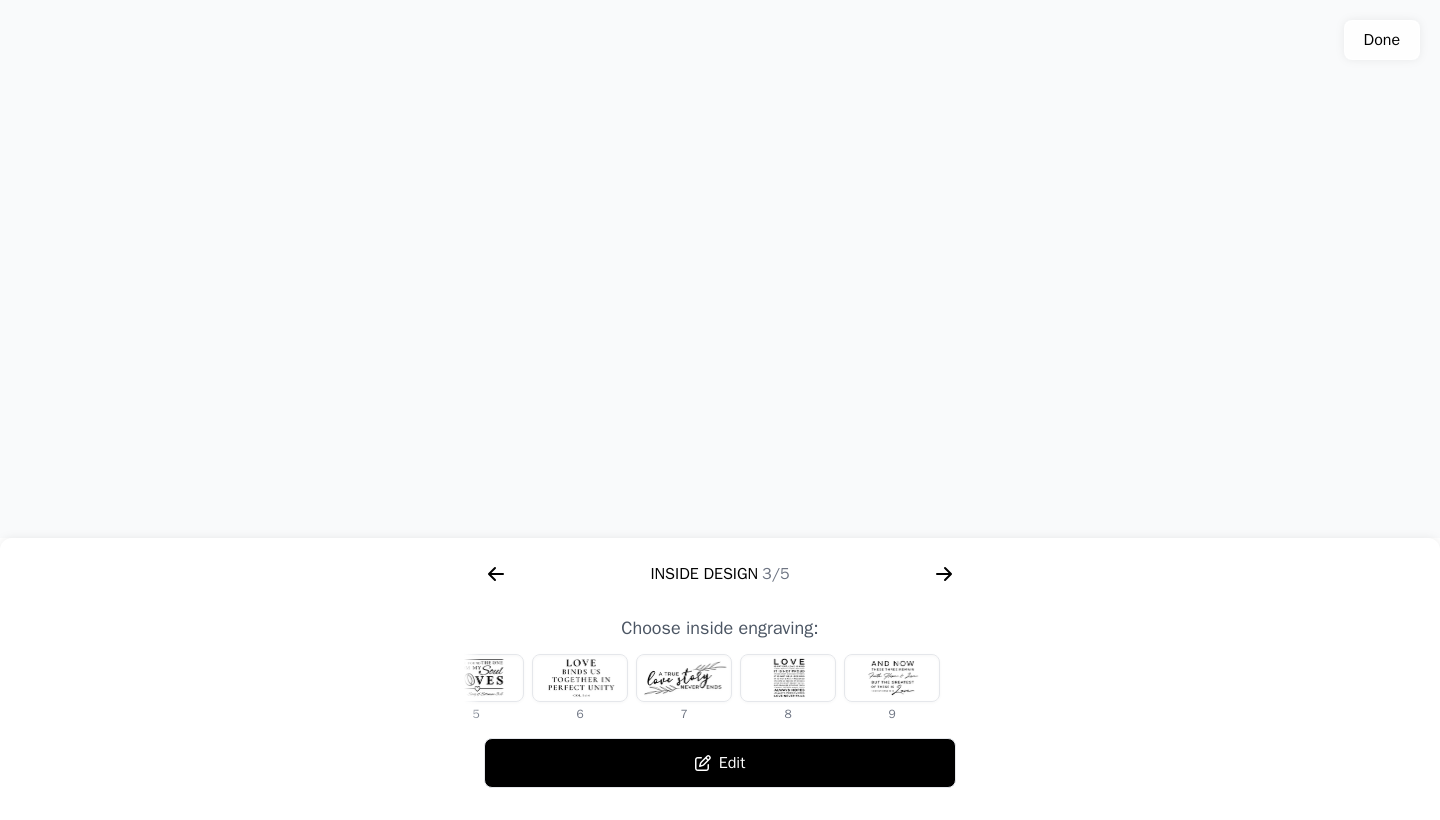 scroll, scrollTop: 523, scrollLeft: 0, axis: vertical 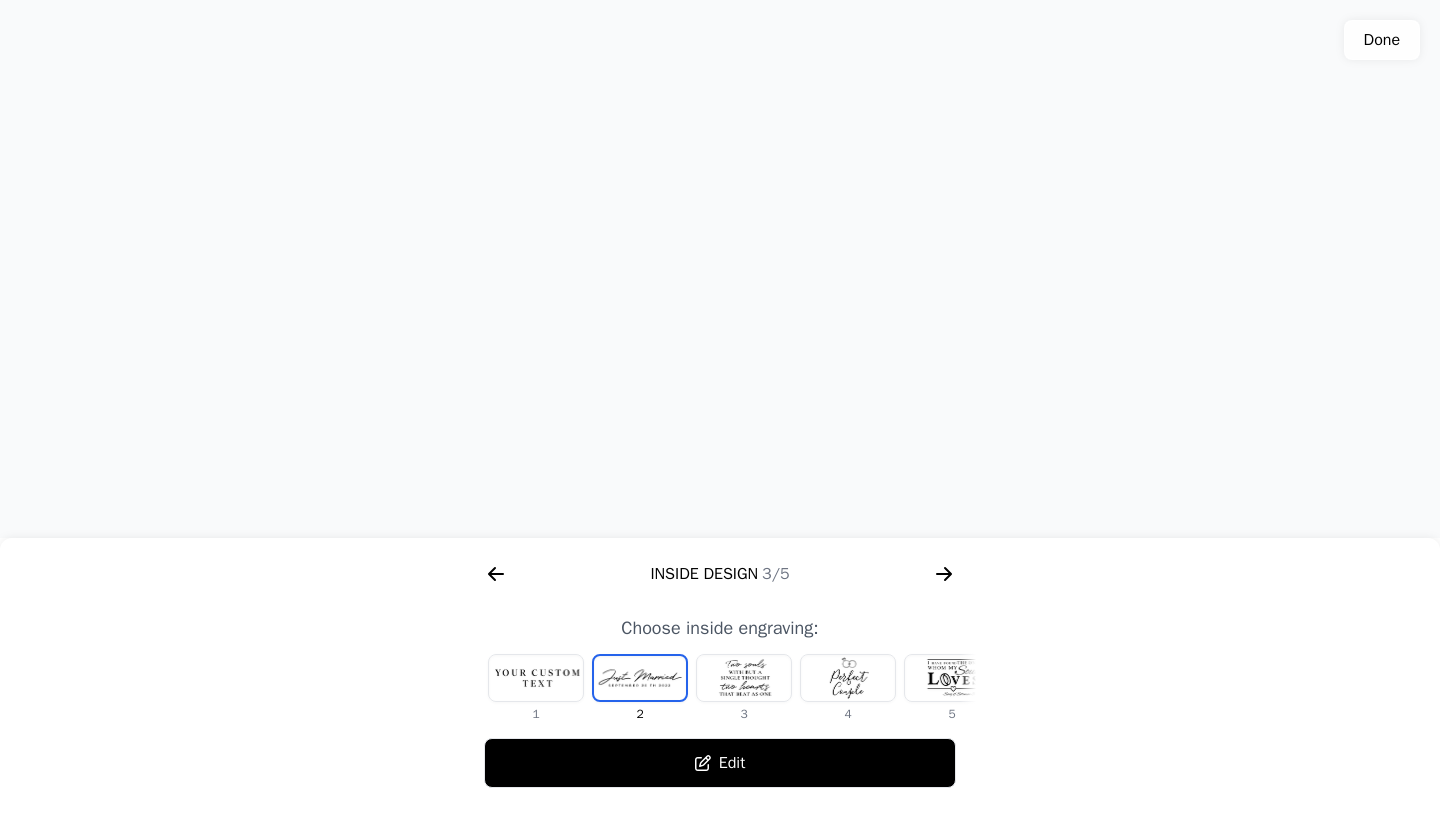 click at bounding box center (536, 678) 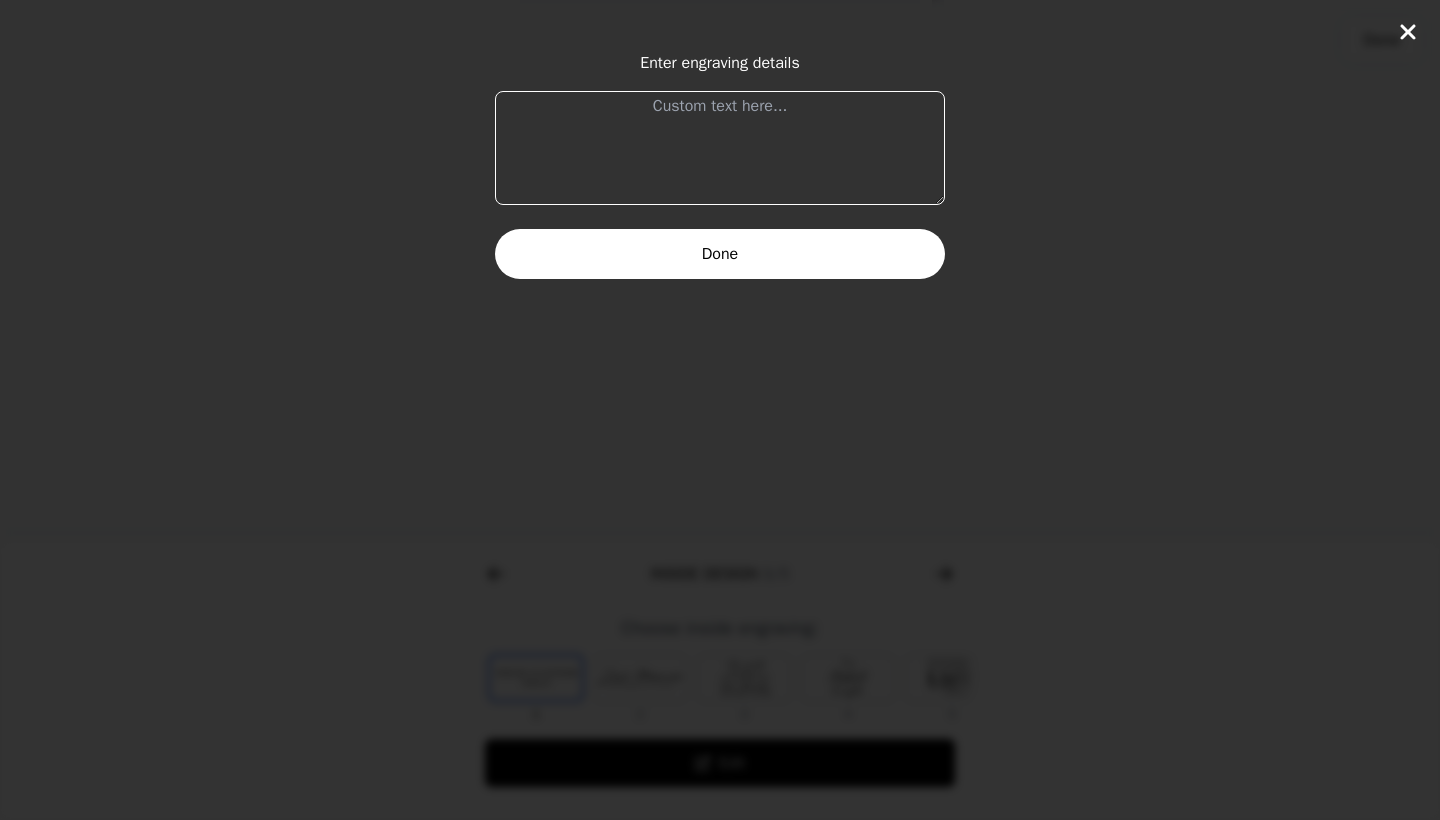 click at bounding box center (720, 148) 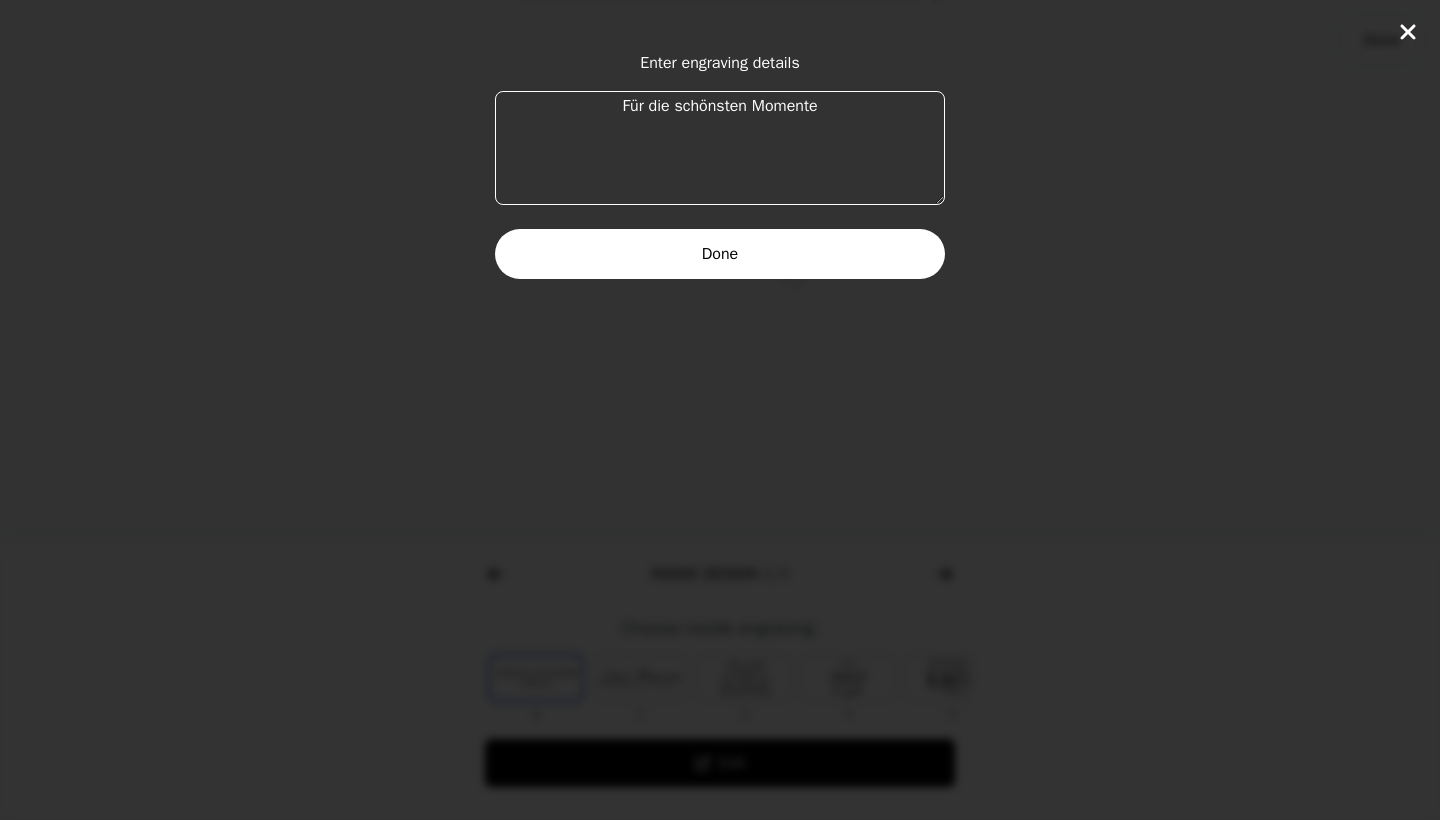 type on "Für die schönsten Momente" 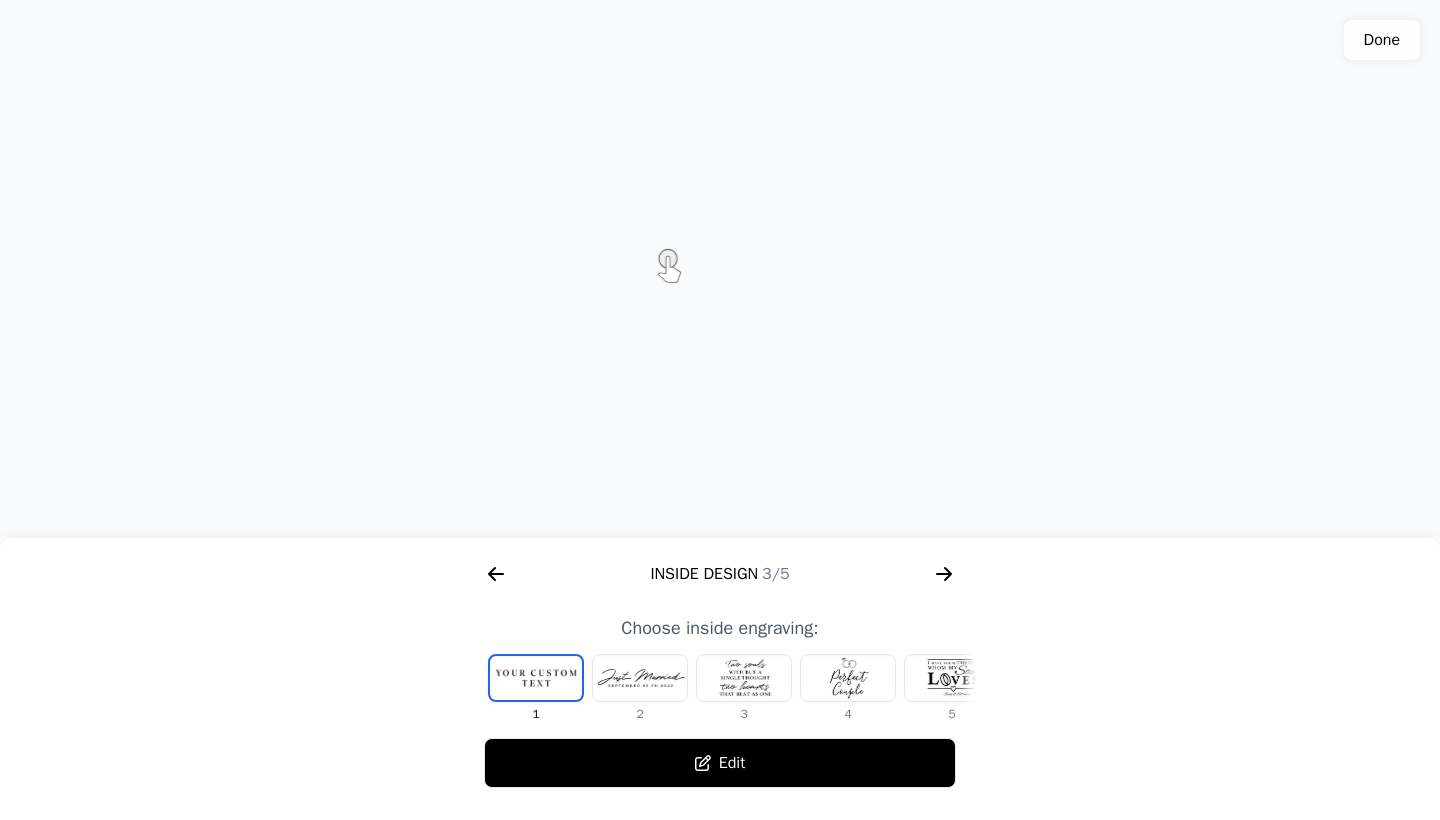 drag, startPoint x: 878, startPoint y: 755, endPoint x: 1074, endPoint y: 758, distance: 196.02296 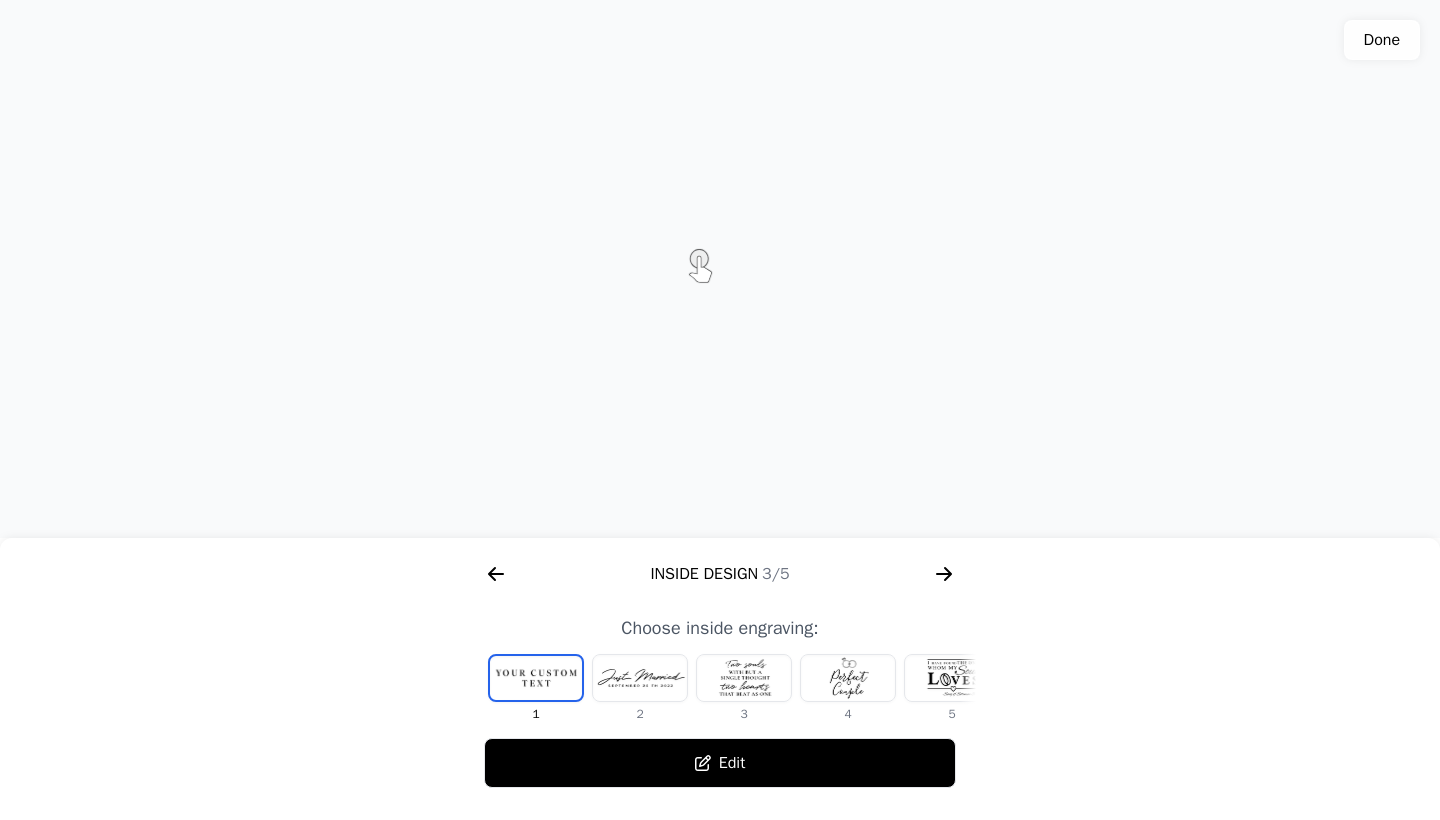 click on "Color  1/5 Outside Design  2/5 Inside Design  3/5 Frontside  4/5 Size  5/5" at bounding box center [720, 574] 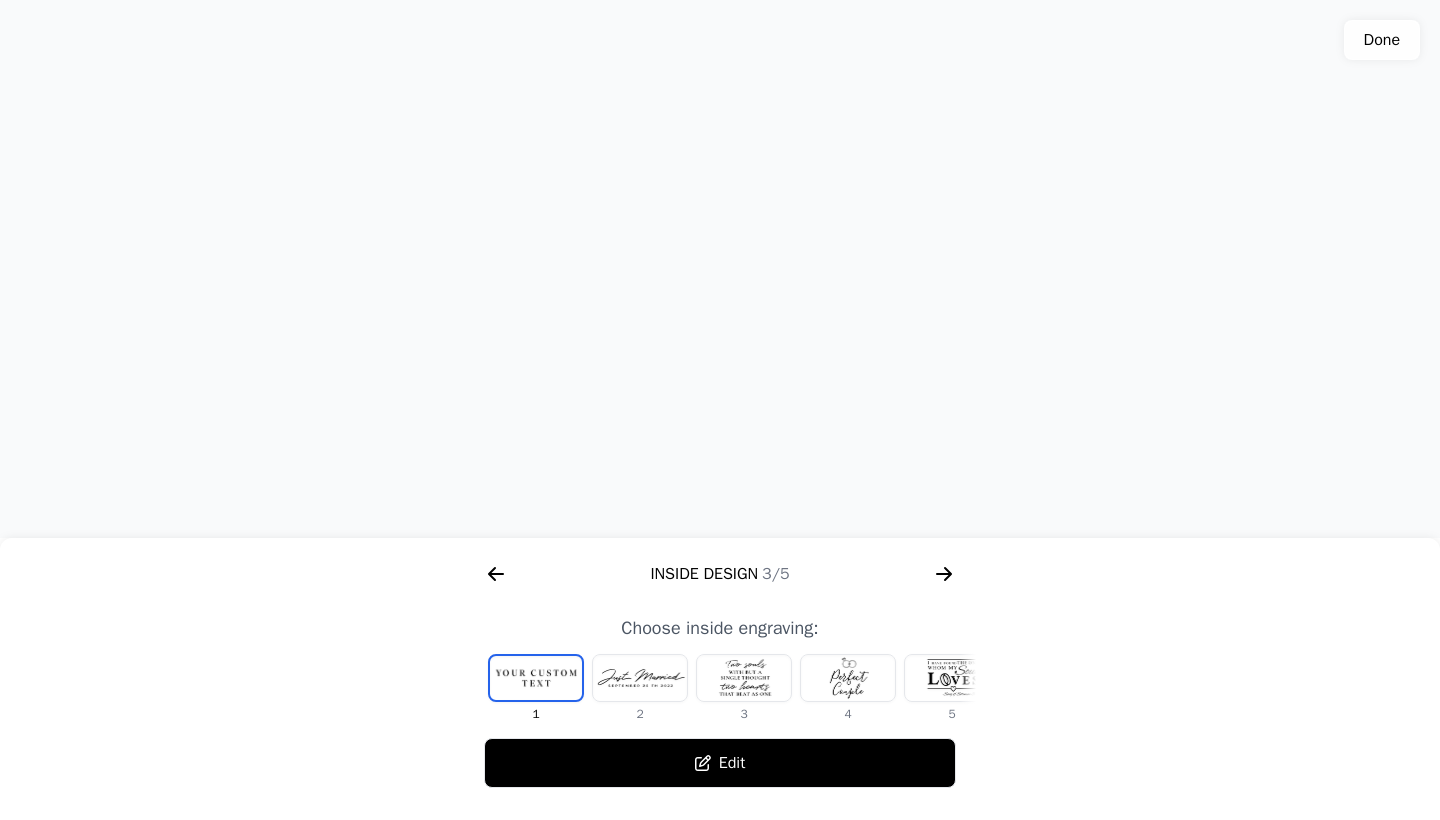 click at bounding box center [536, 678] 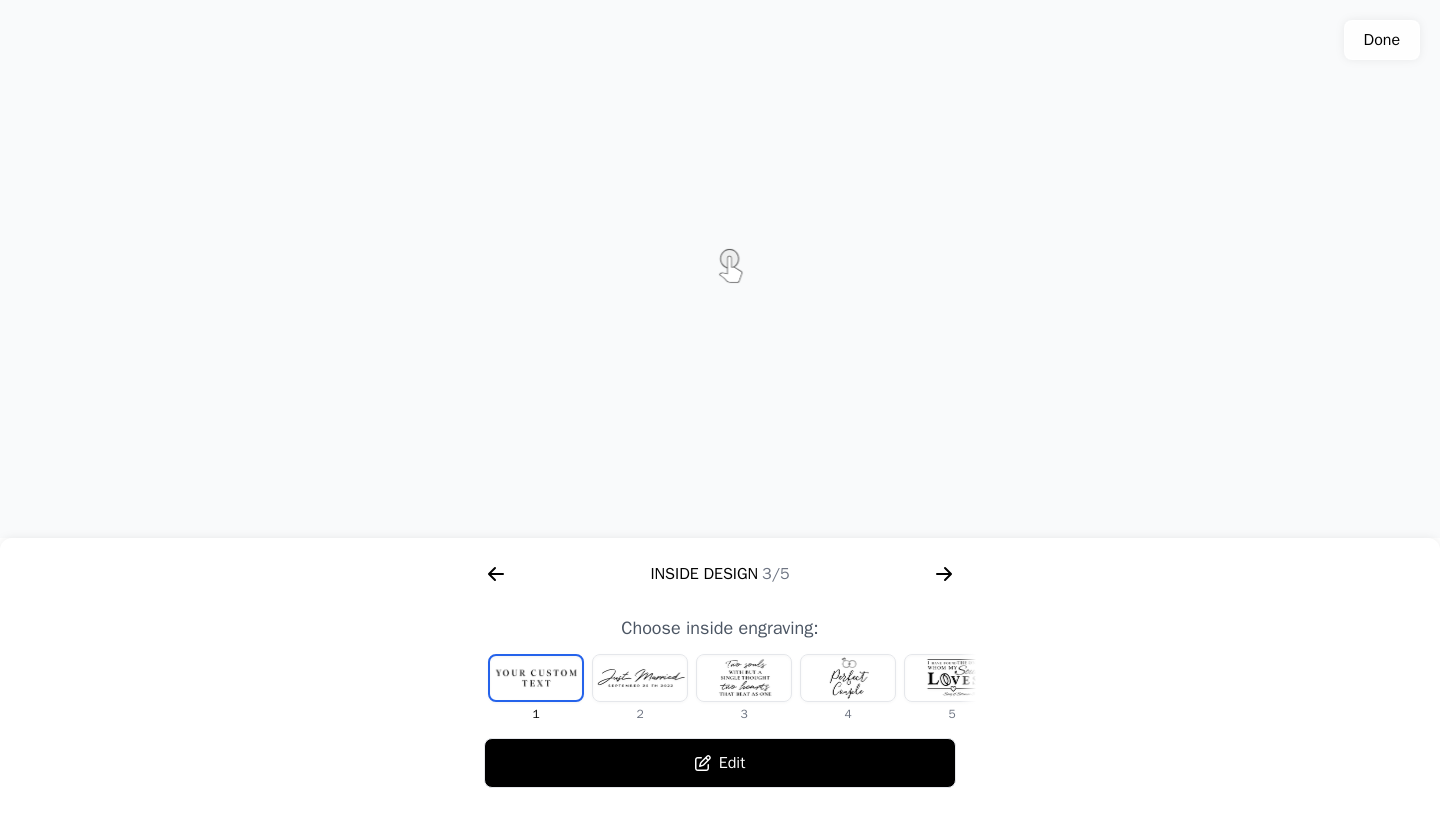 click on "Edit" at bounding box center [720, 763] 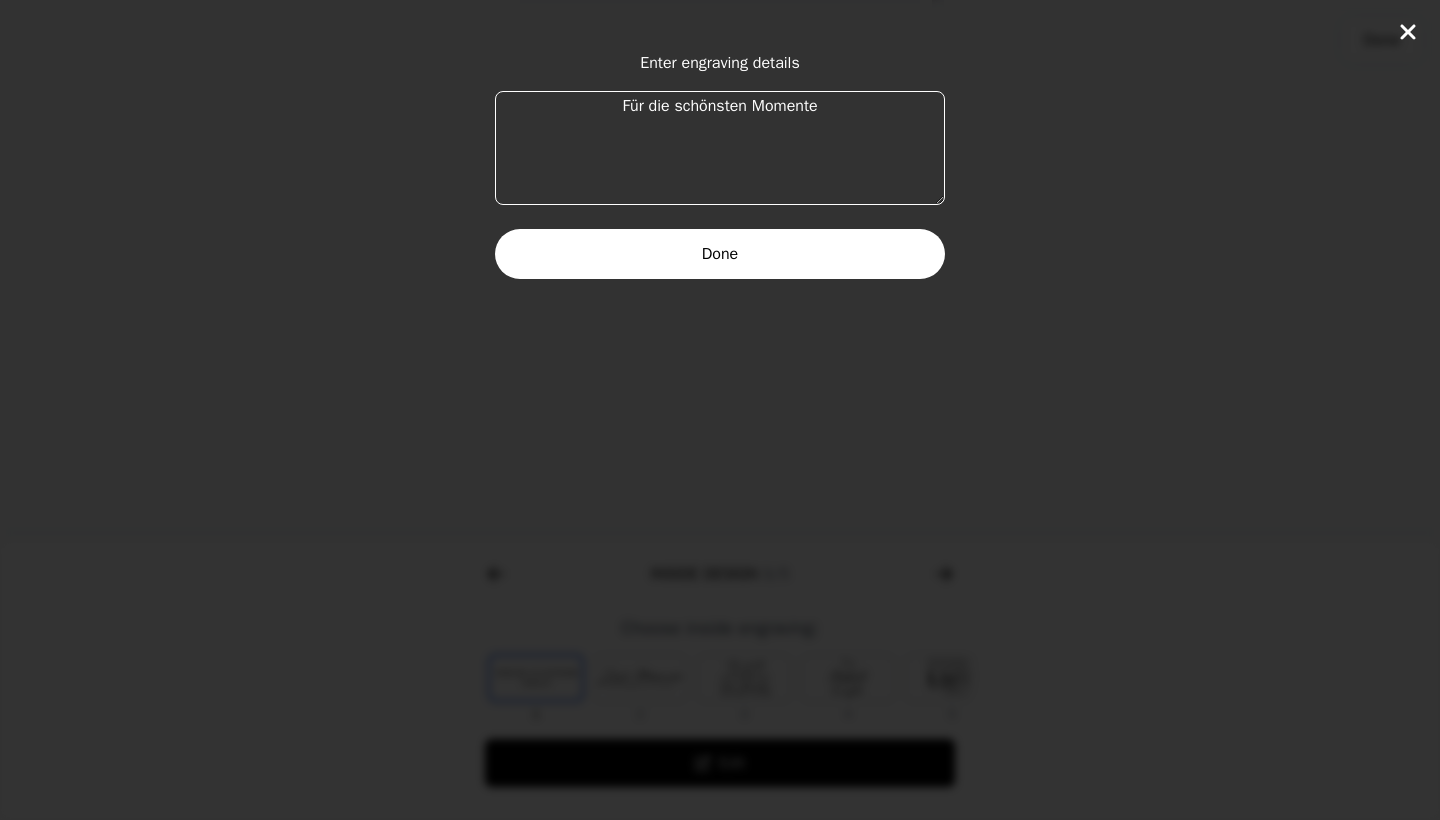 click on "Für die schönsten Momente" at bounding box center [720, 148] 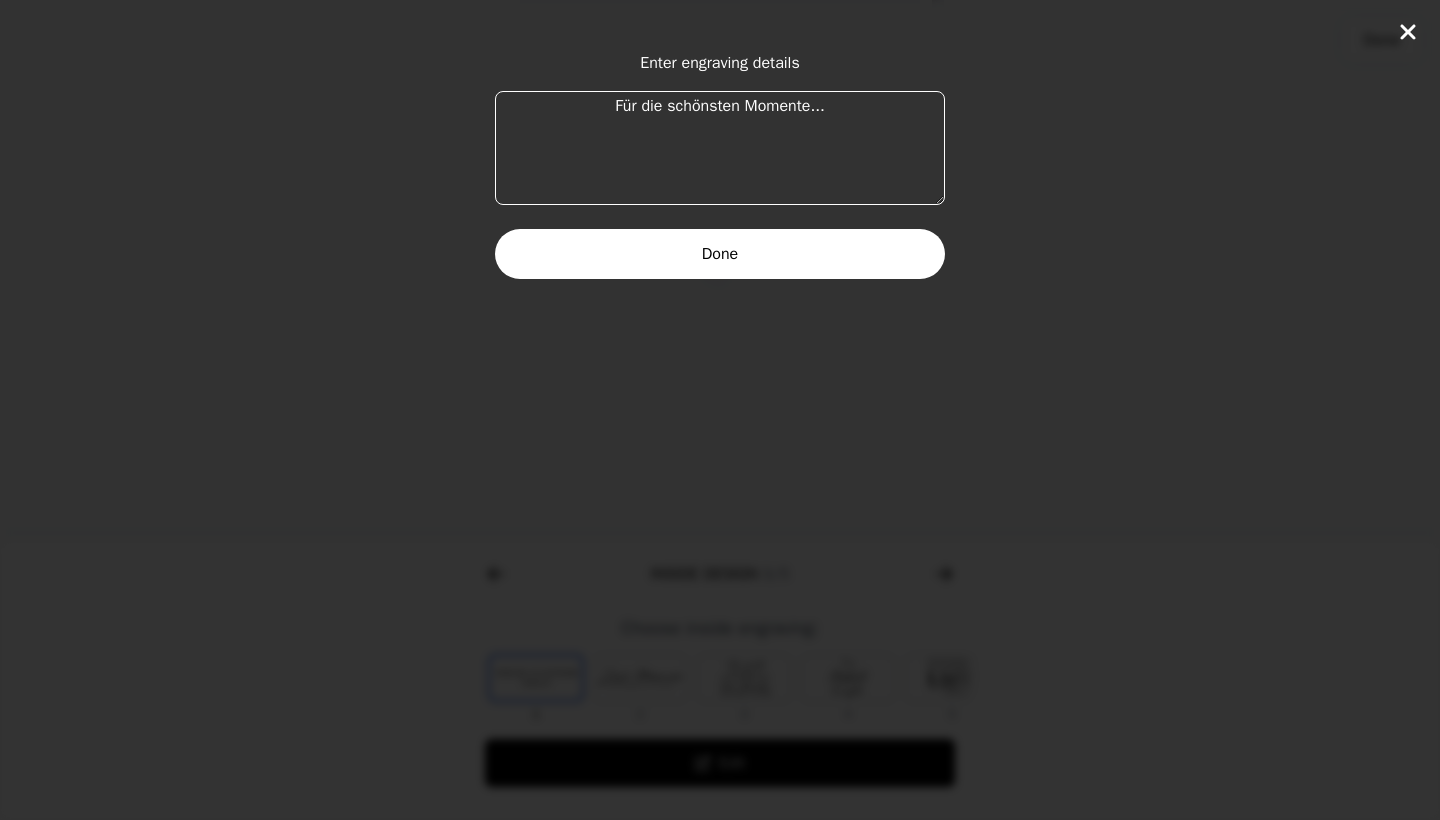 type on "Für die schönsten Momente..." 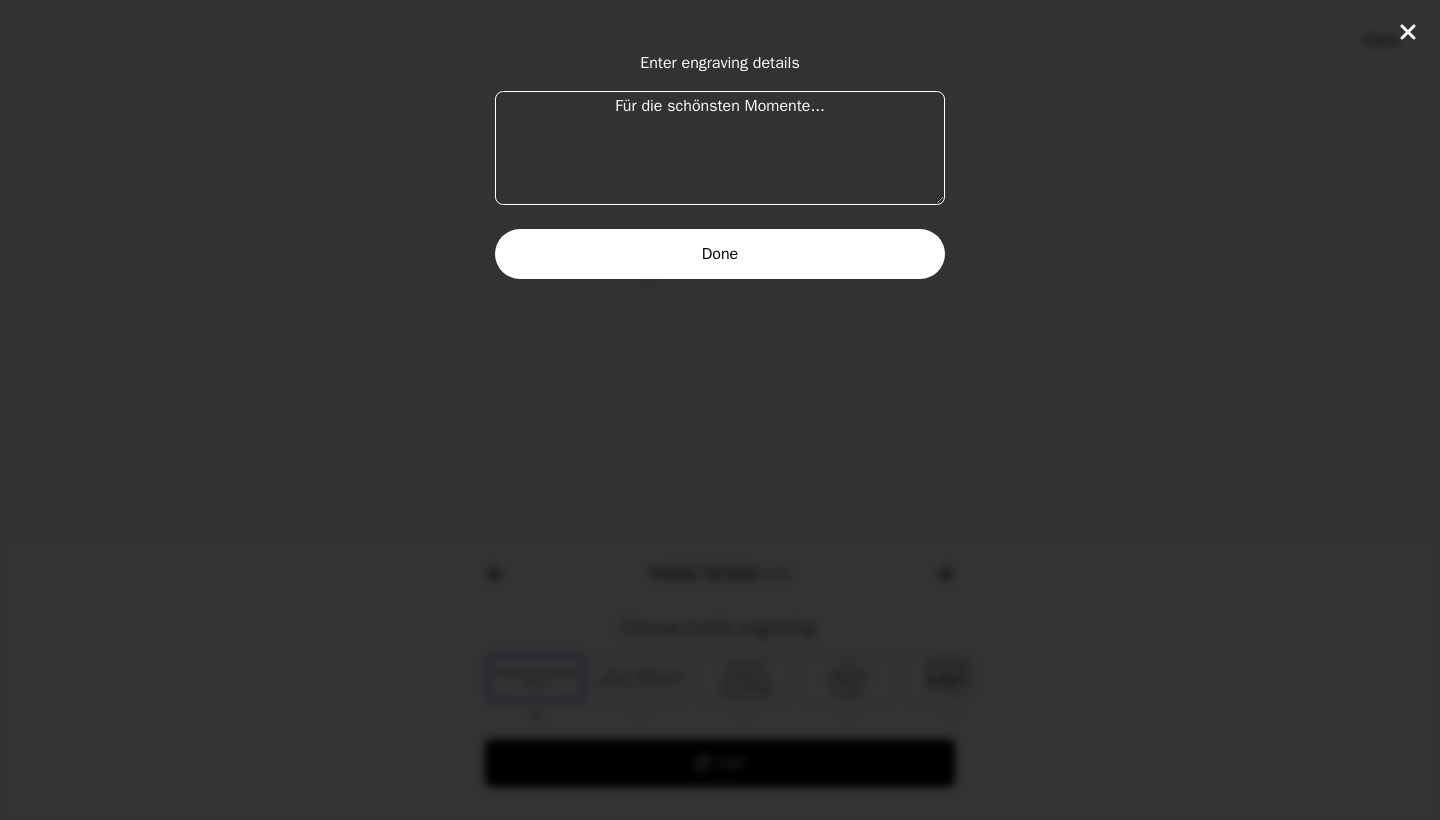 click on "Done" at bounding box center [720, 254] 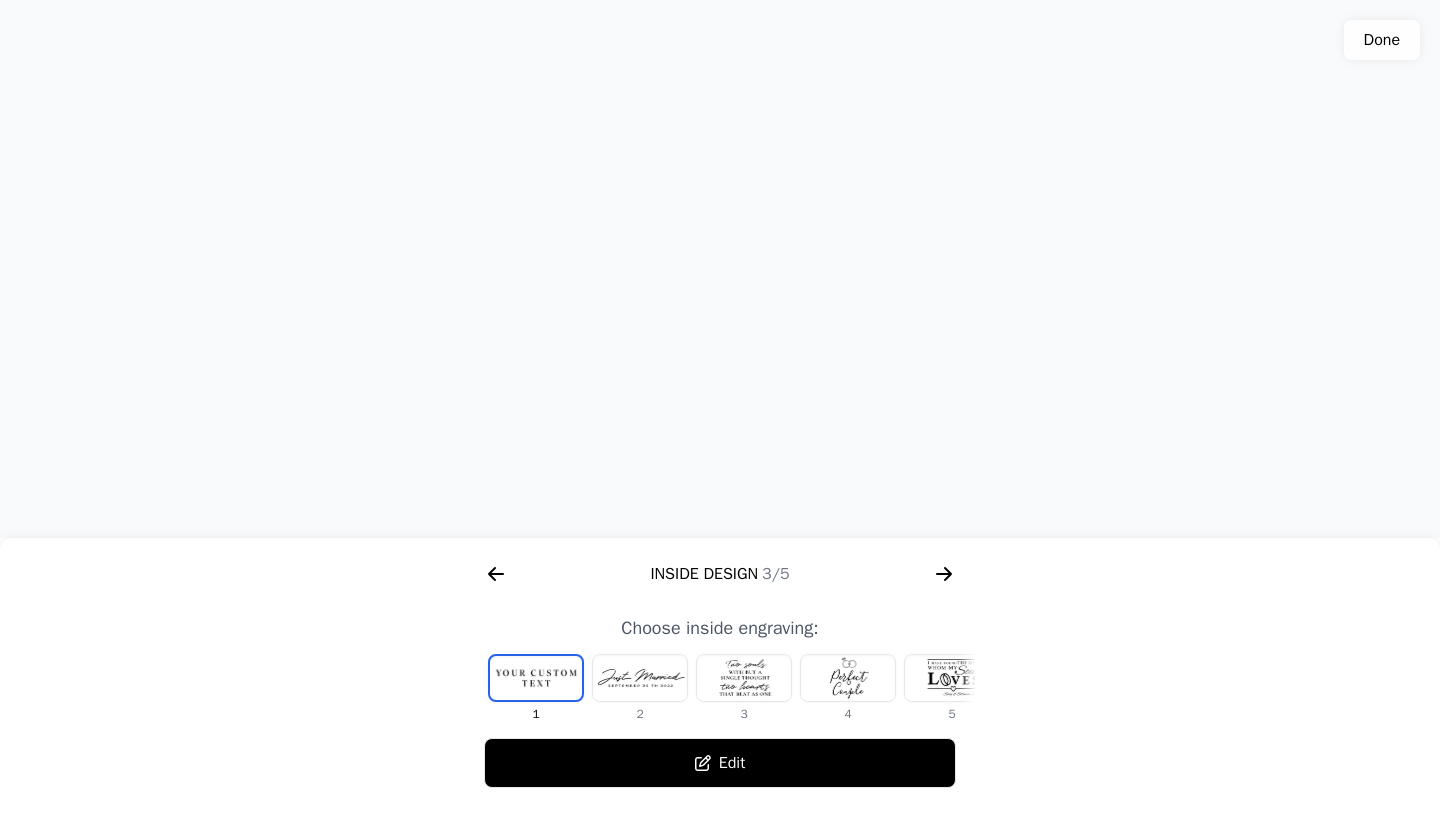 click on "Edit" at bounding box center [720, 763] 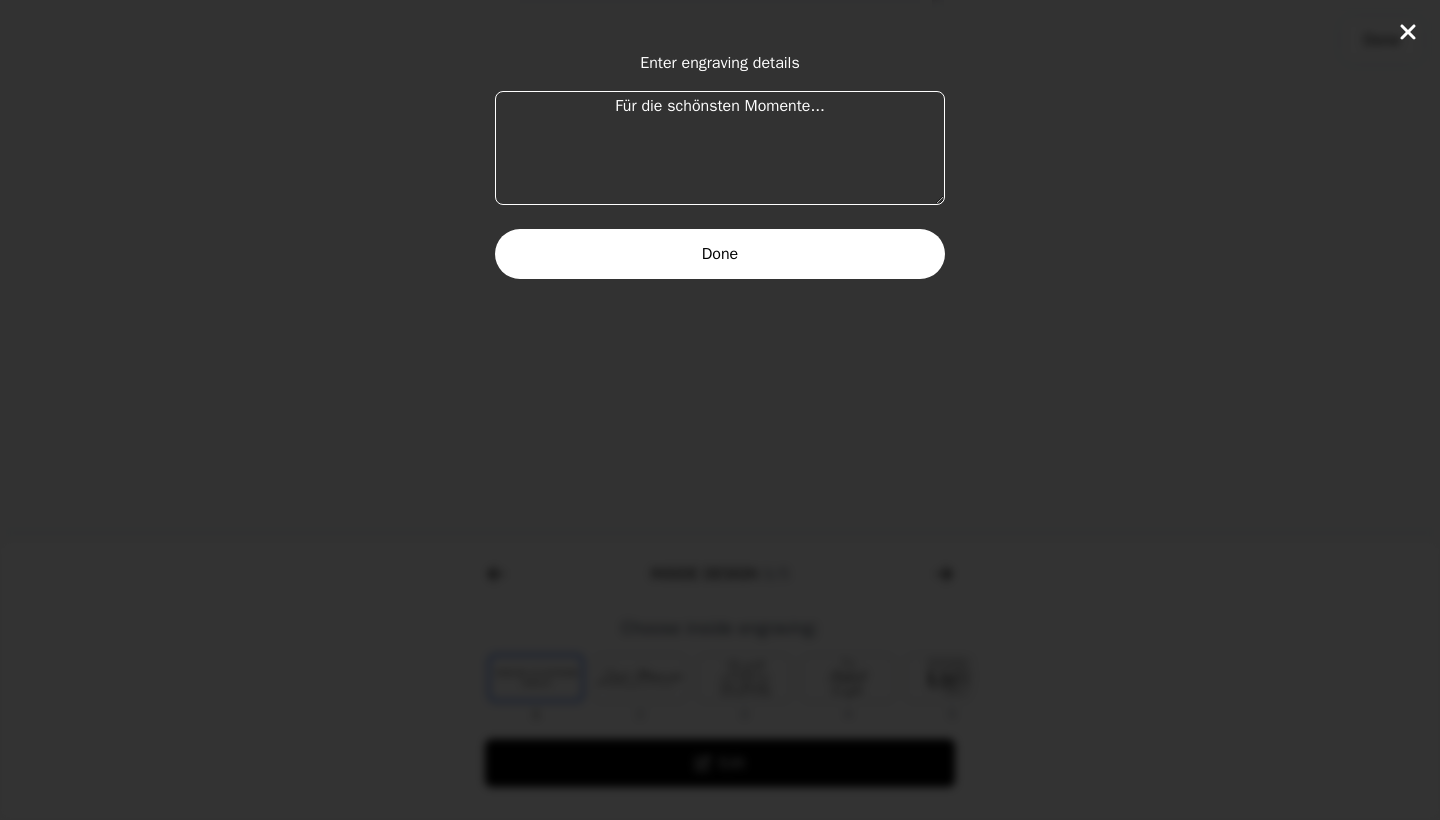 click on "Done" at bounding box center [720, 254] 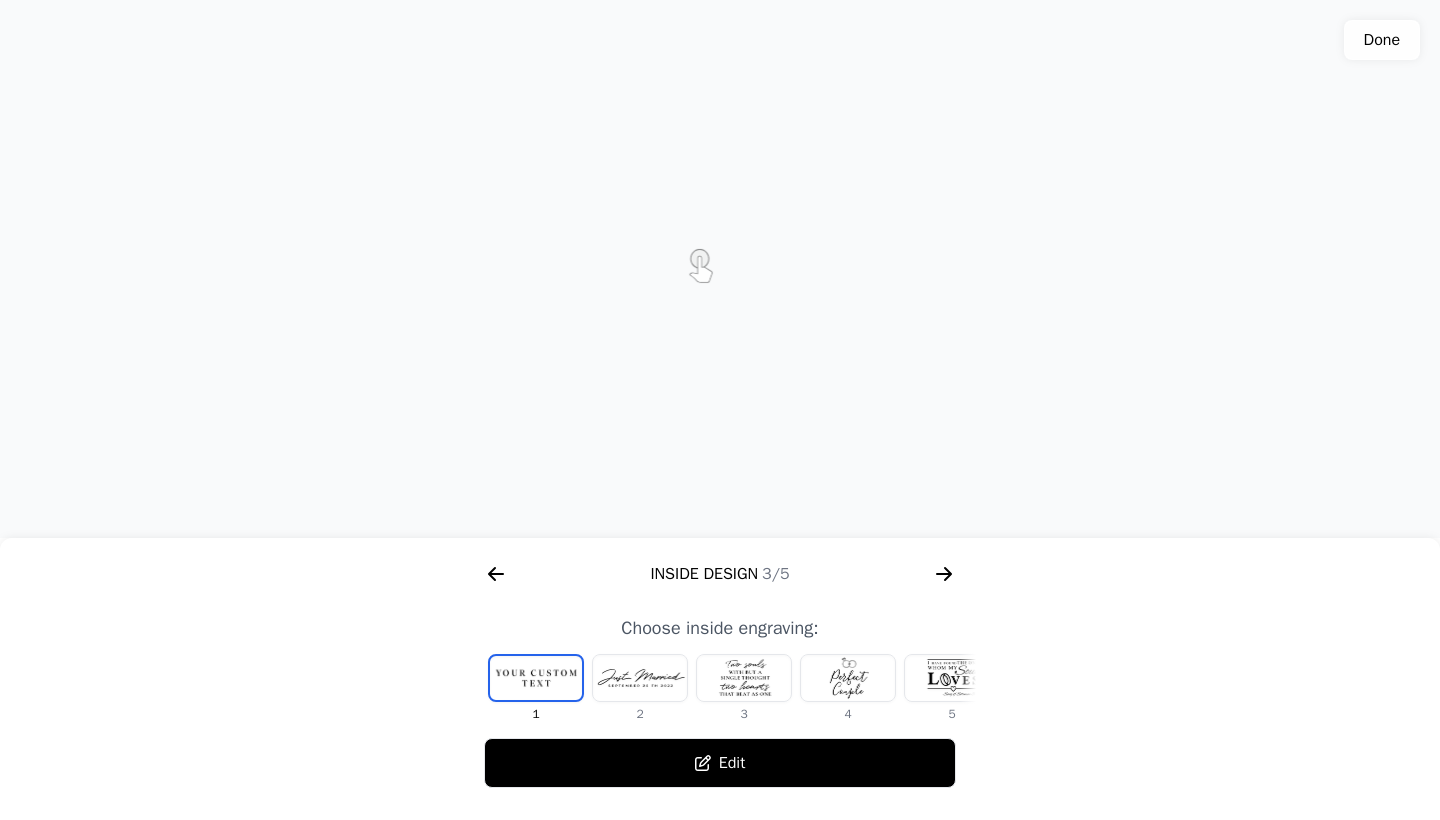 click 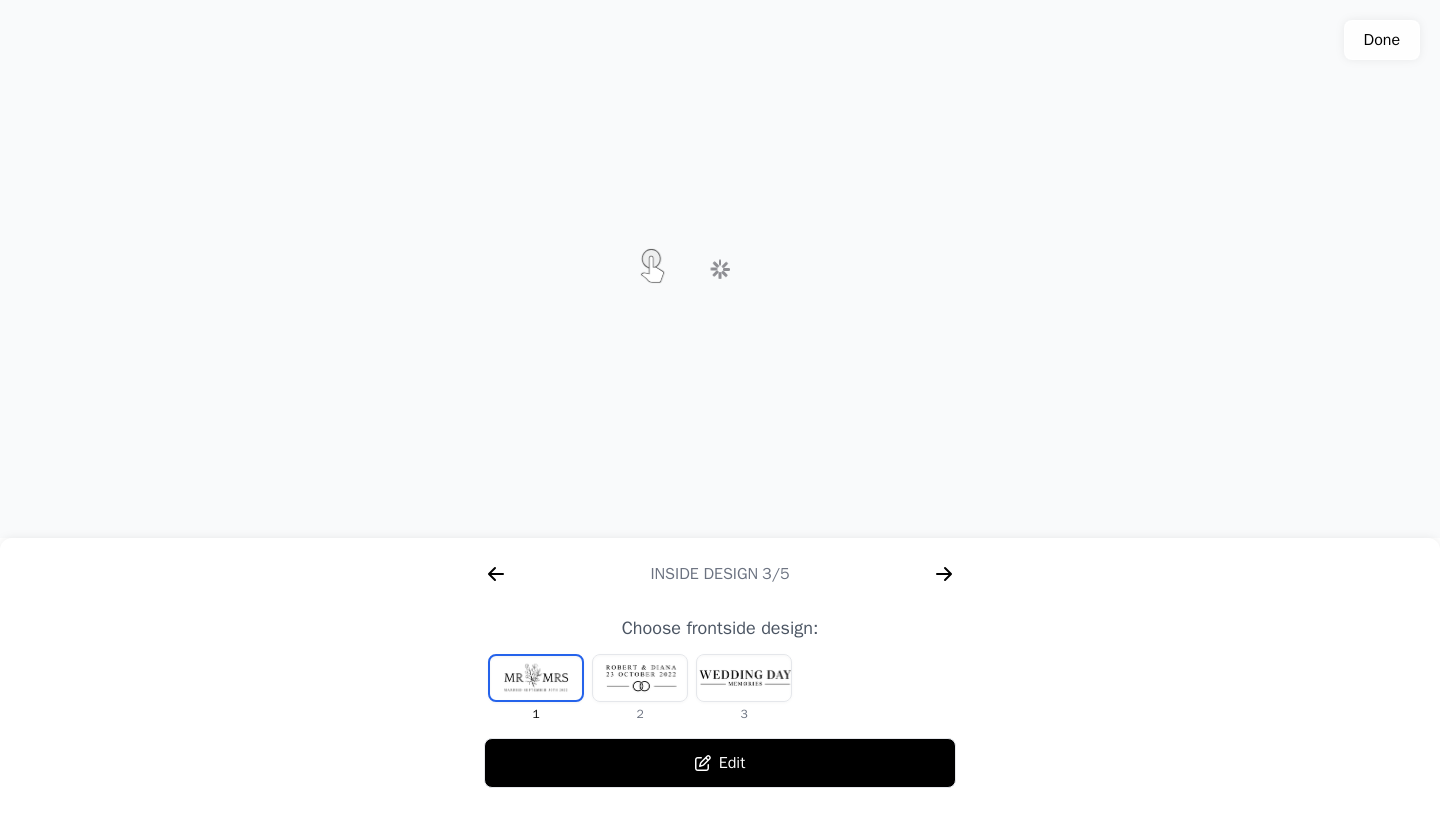 scroll, scrollTop: 0, scrollLeft: 1792, axis: horizontal 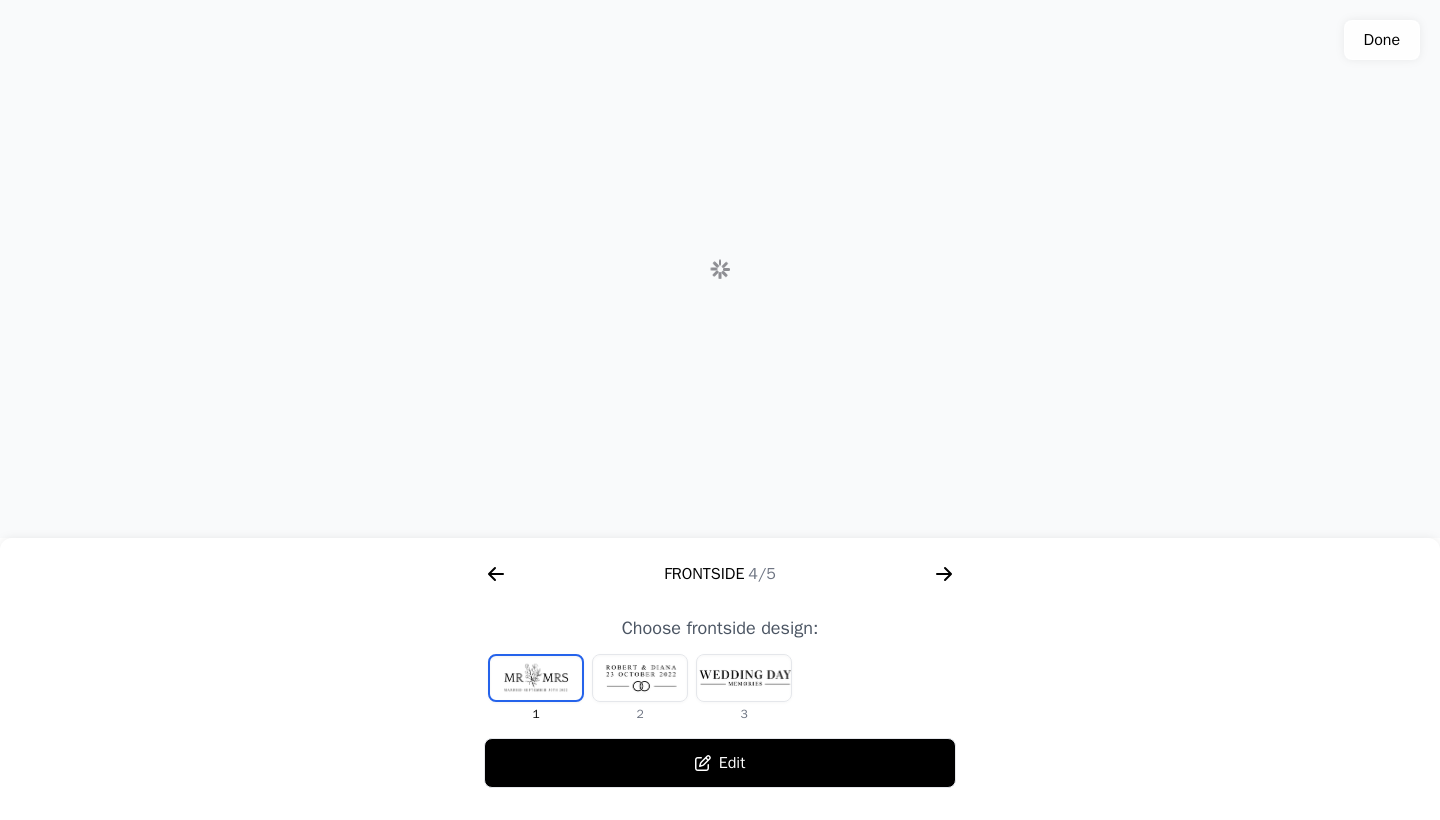 click at bounding box center (744, 678) 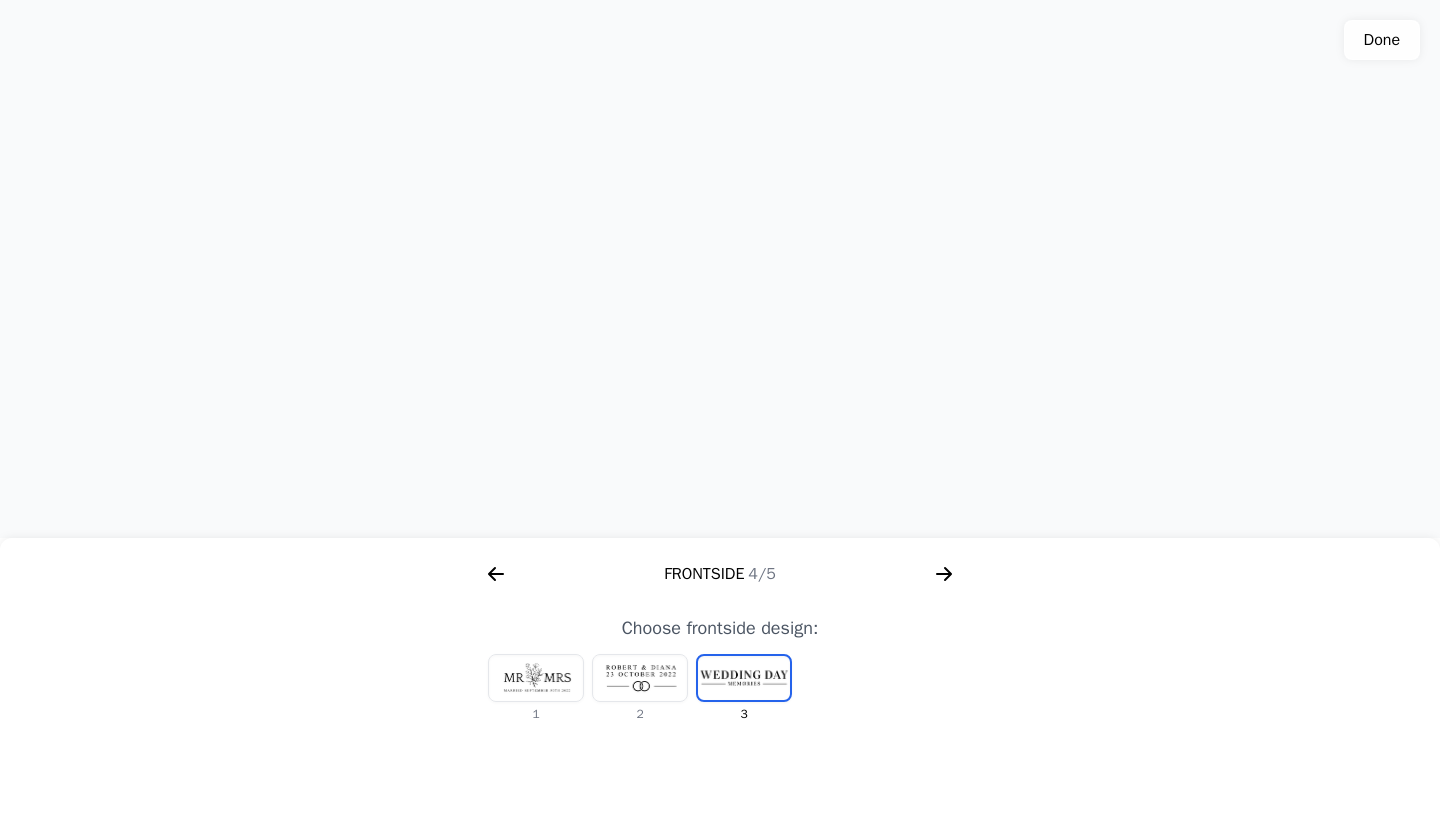 click at bounding box center (640, 678) 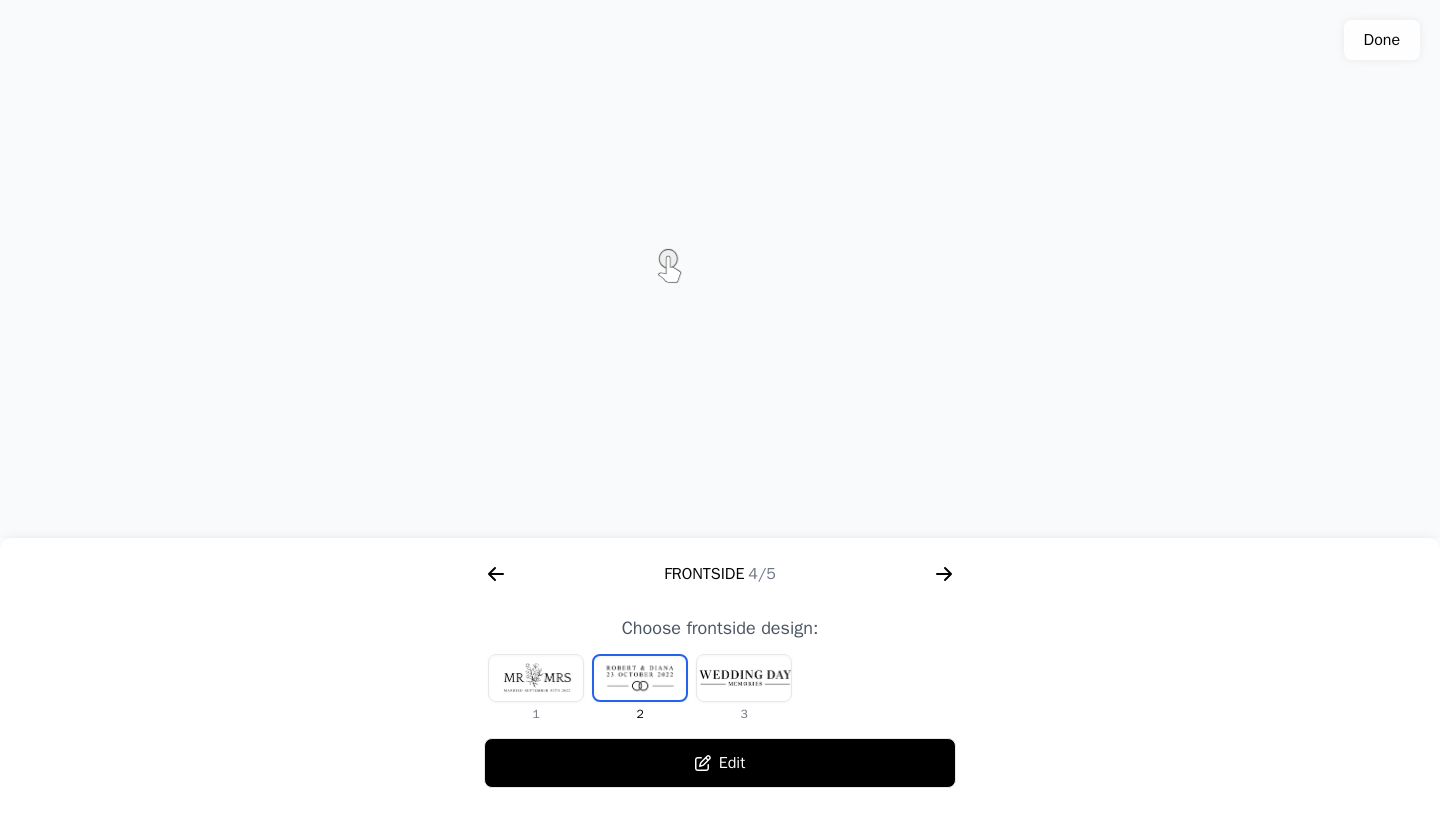 click on "Edit" at bounding box center (720, 763) 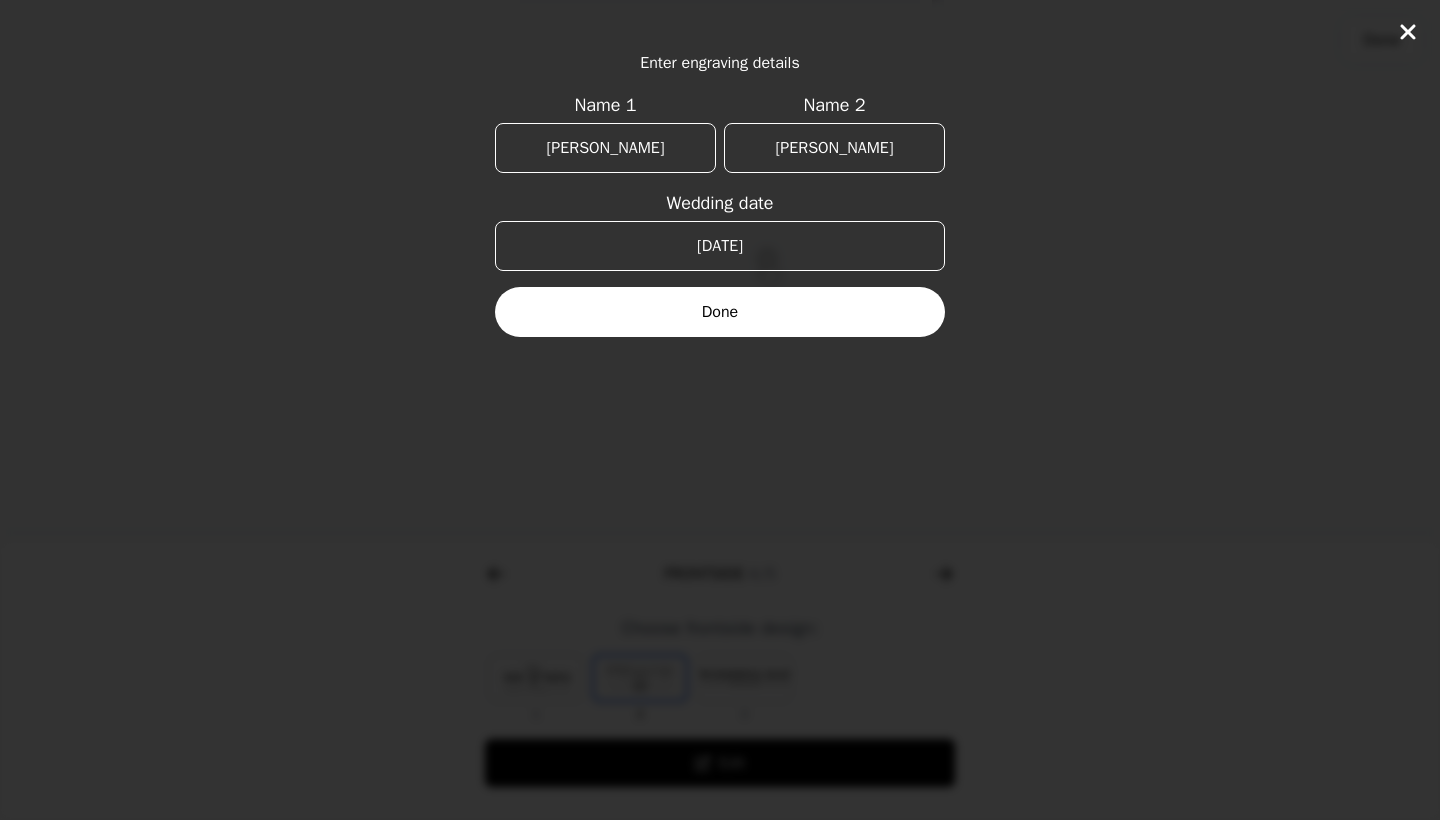 click on "Enter engraving details Name 1 [PERSON_NAME] Name 2 [PERSON_NAME] Wedding date [DATE] Done" 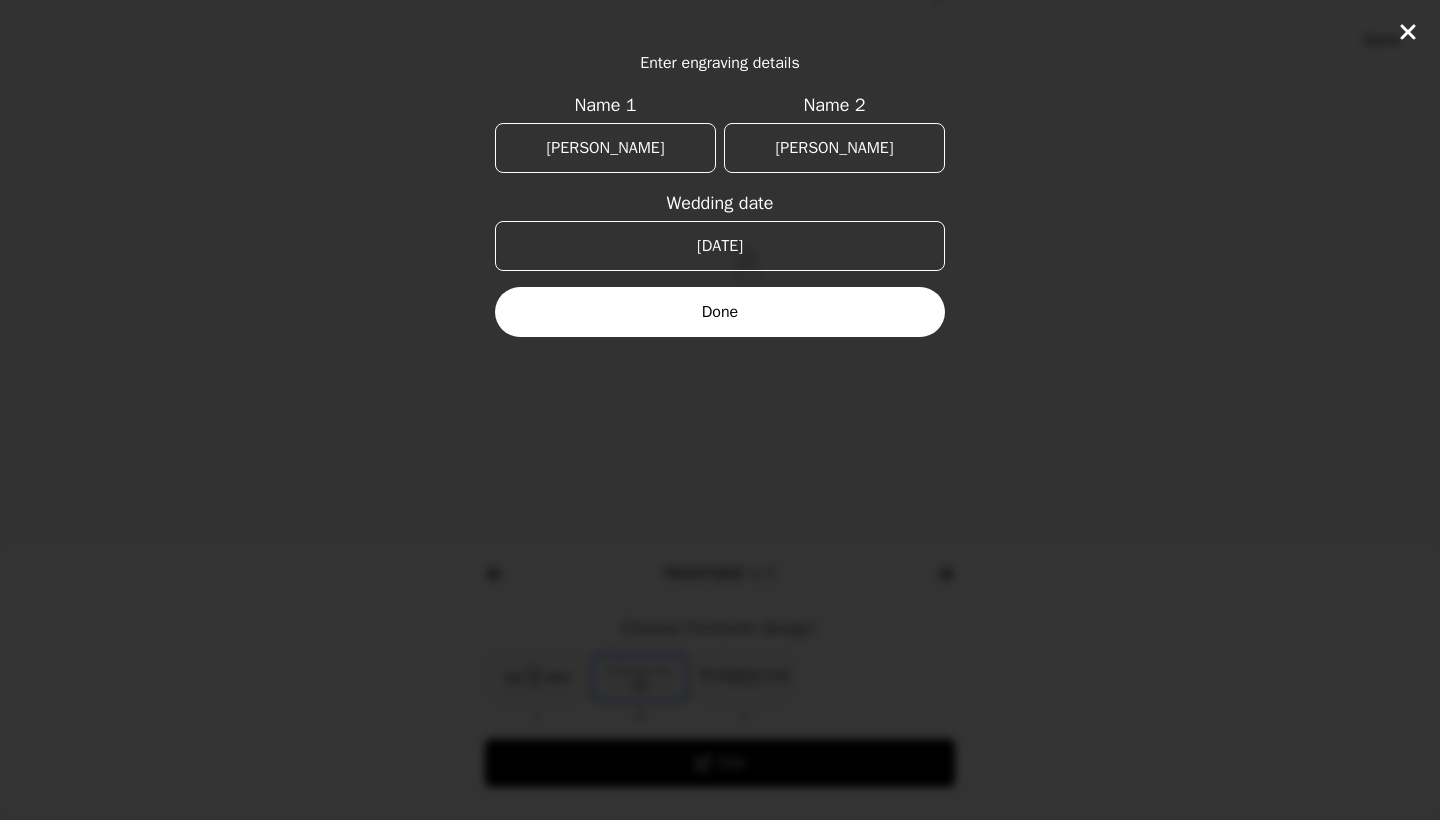 click on "Done" at bounding box center (720, 312) 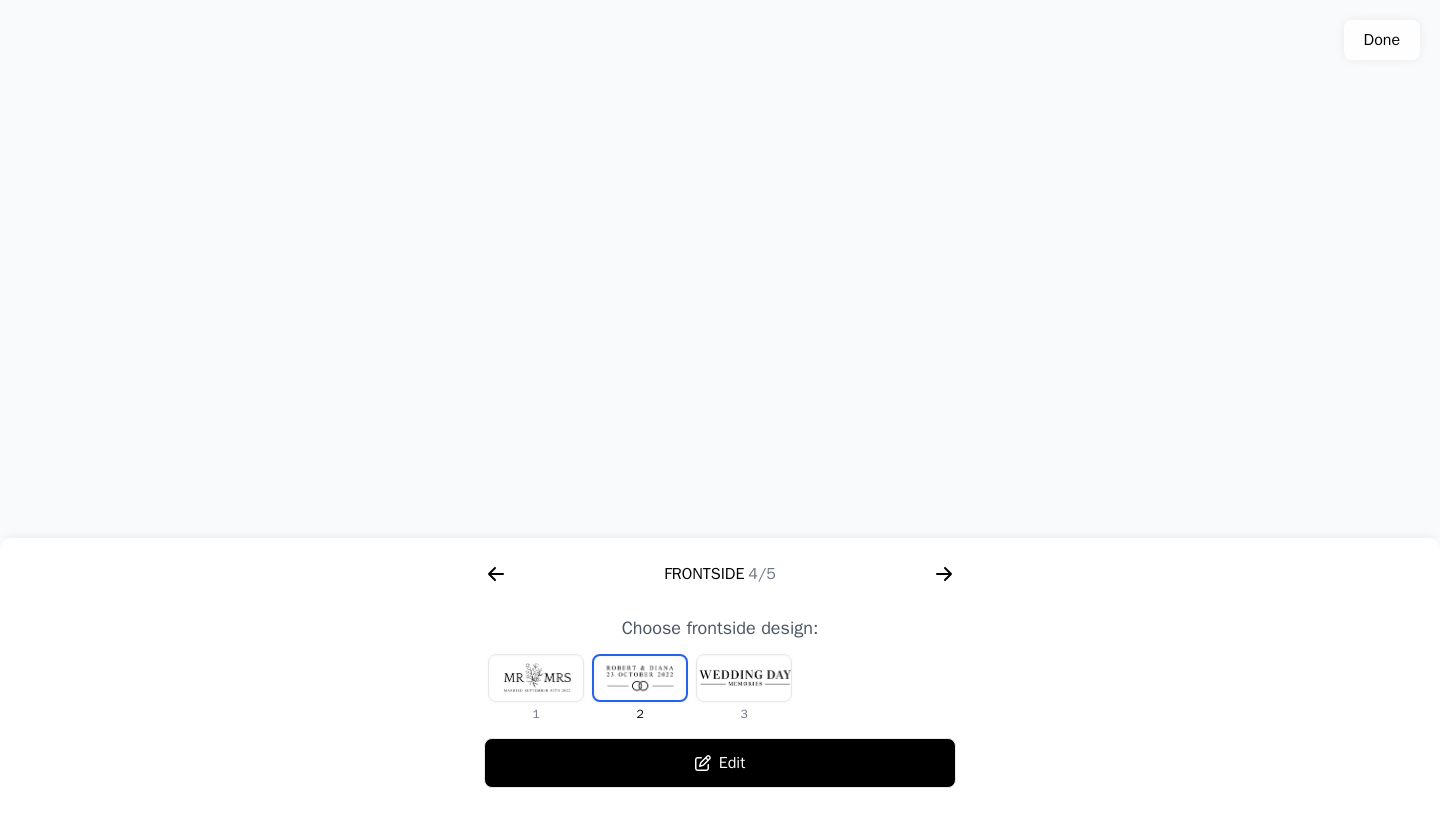 click on "Color  1/5 Outside Design  2/5 Inside Design  3/5 Frontside  4/5 Size  5/5" at bounding box center (720, 574) 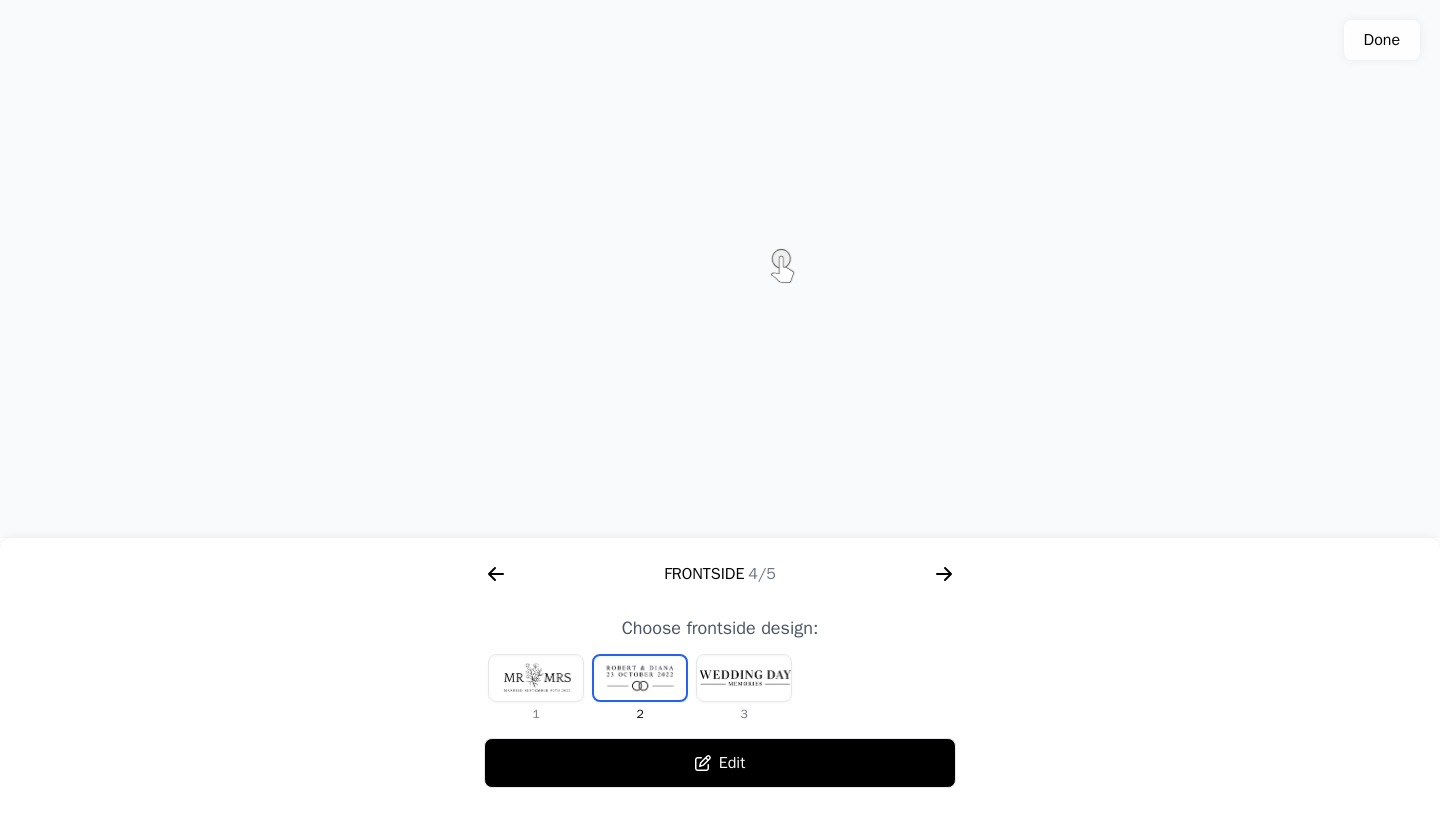 click 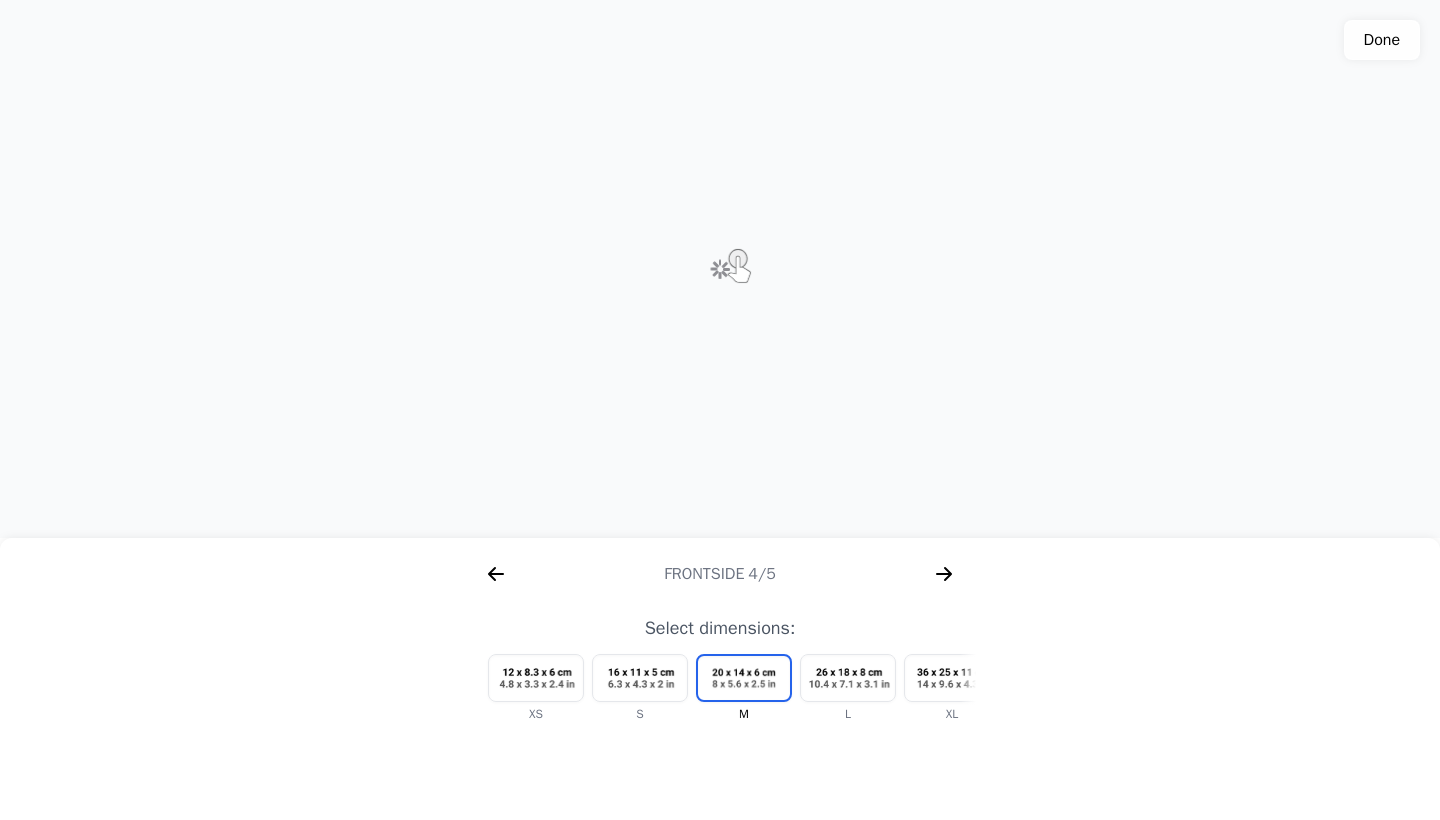 scroll, scrollTop: 0, scrollLeft: 2304, axis: horizontal 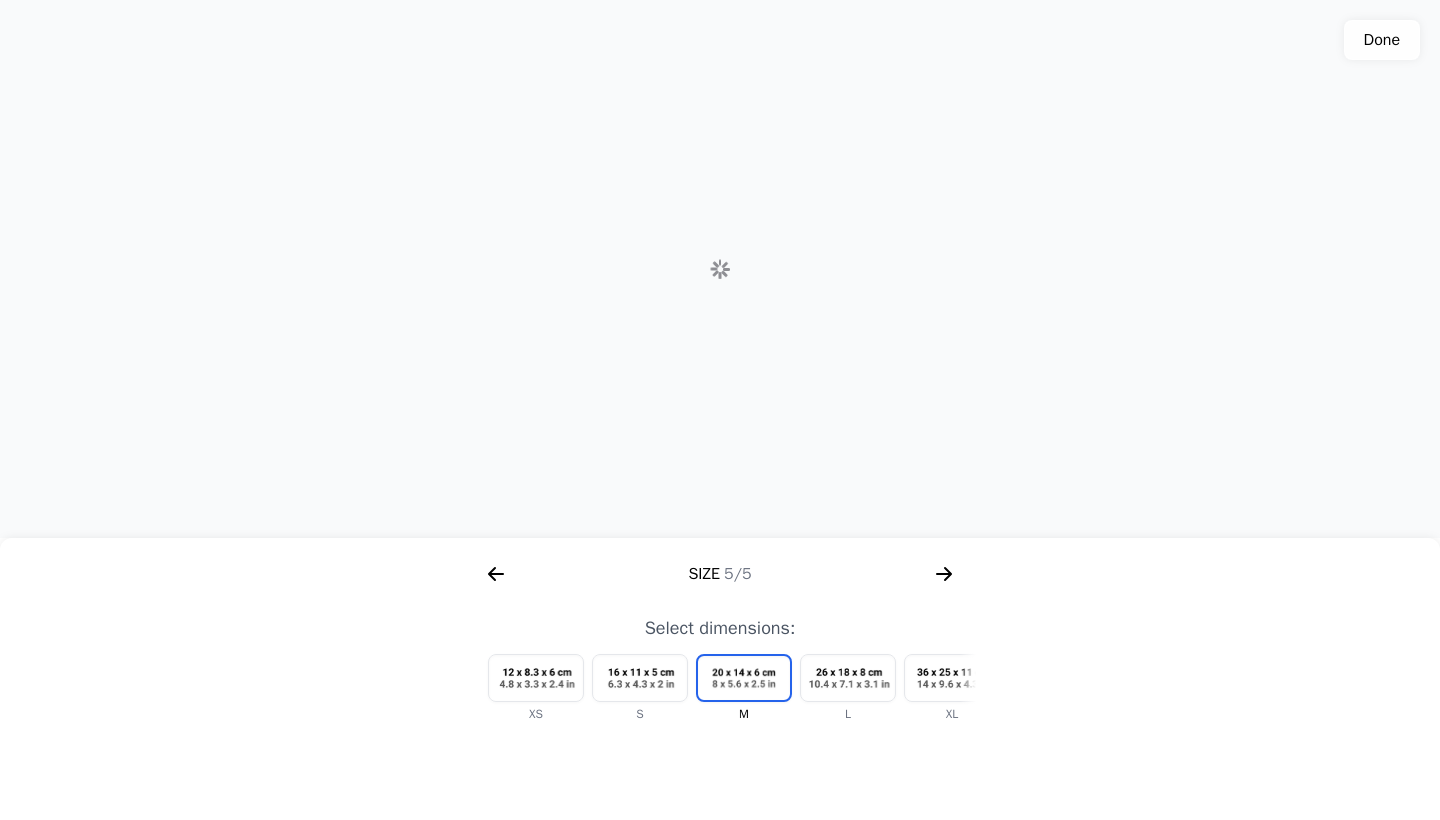 click at bounding box center (952, 678) 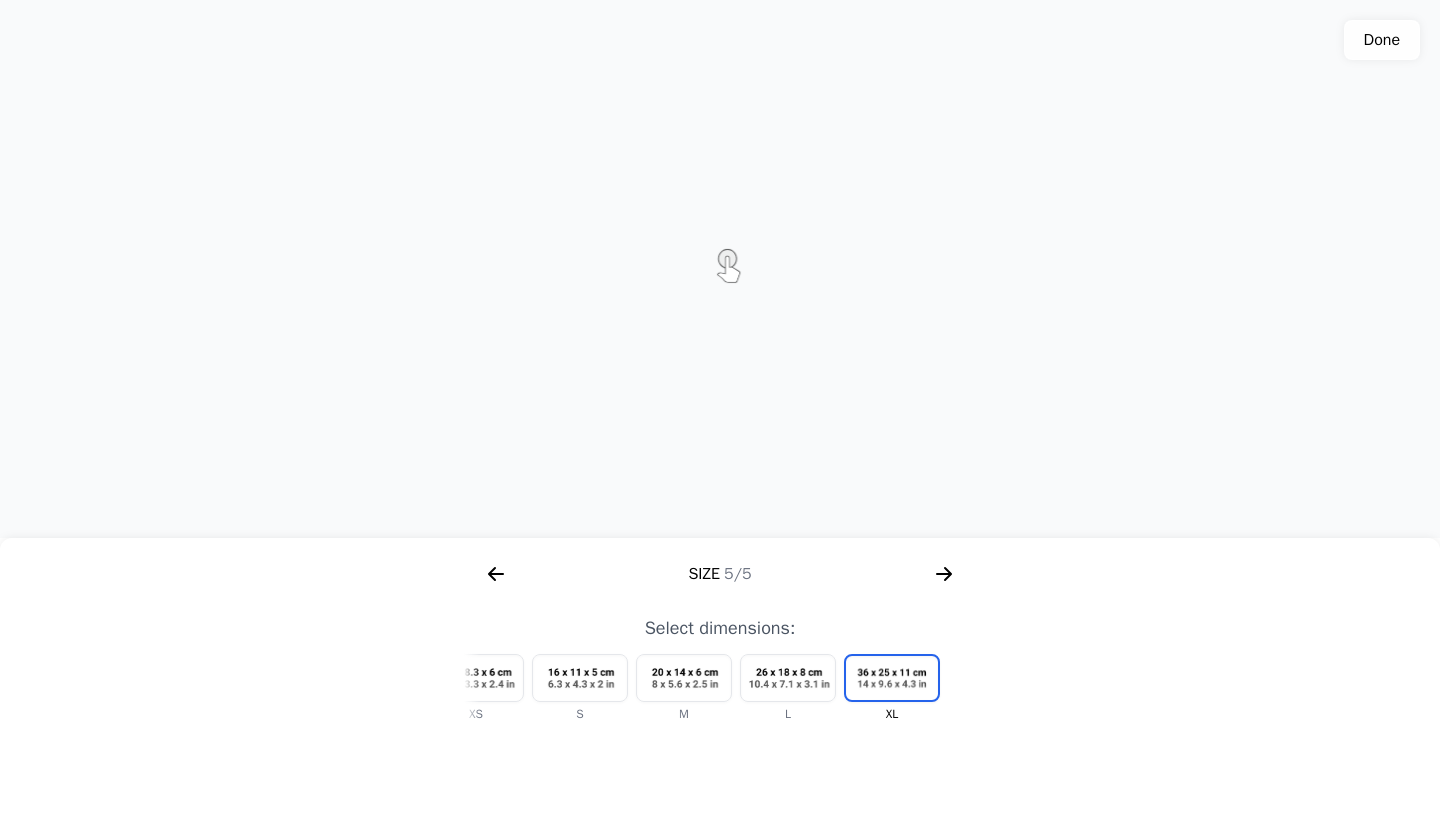 scroll, scrollTop: 538, scrollLeft: 0, axis: vertical 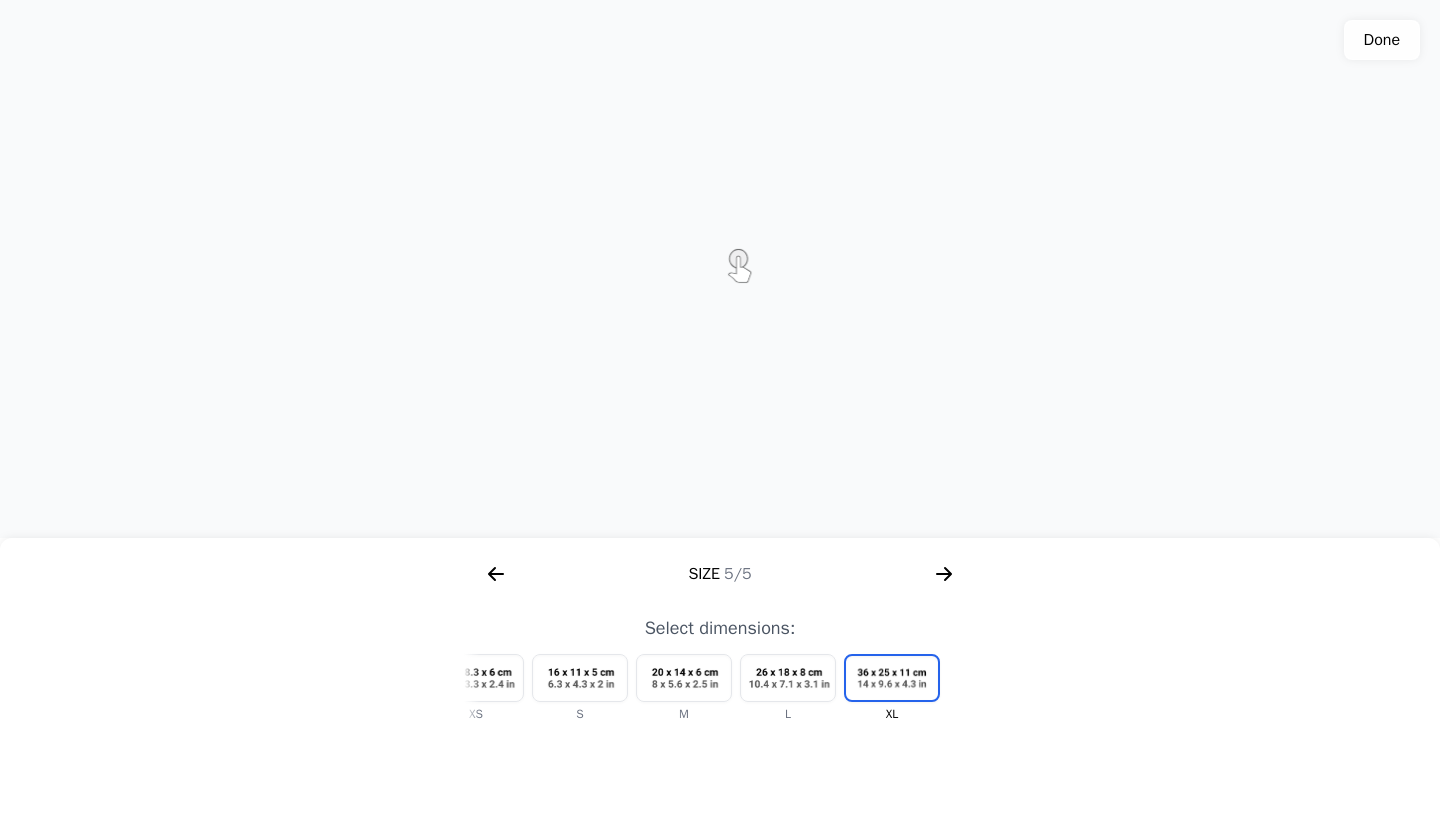 click on "Done" 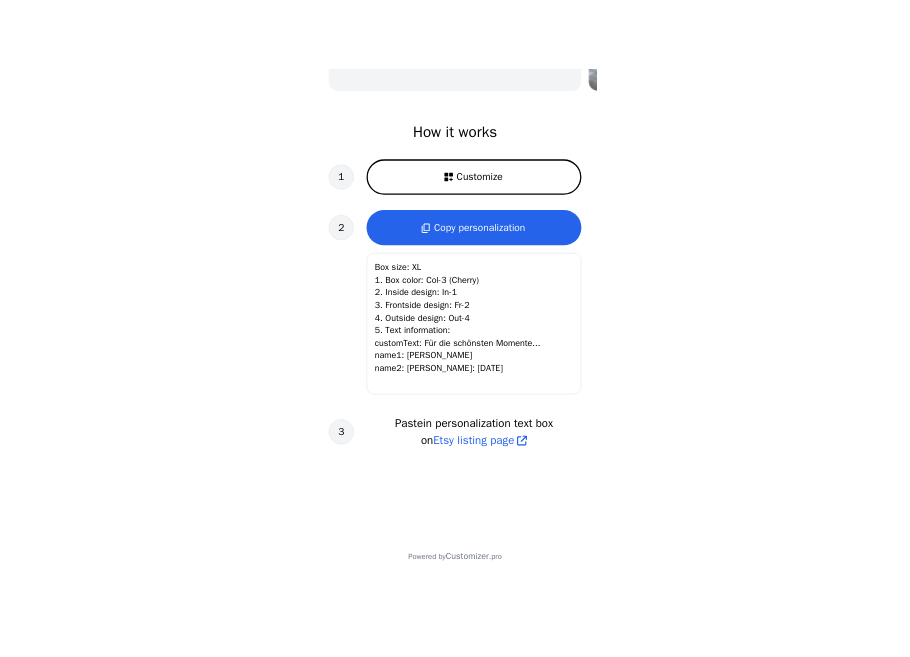 scroll, scrollTop: 618, scrollLeft: 0, axis: vertical 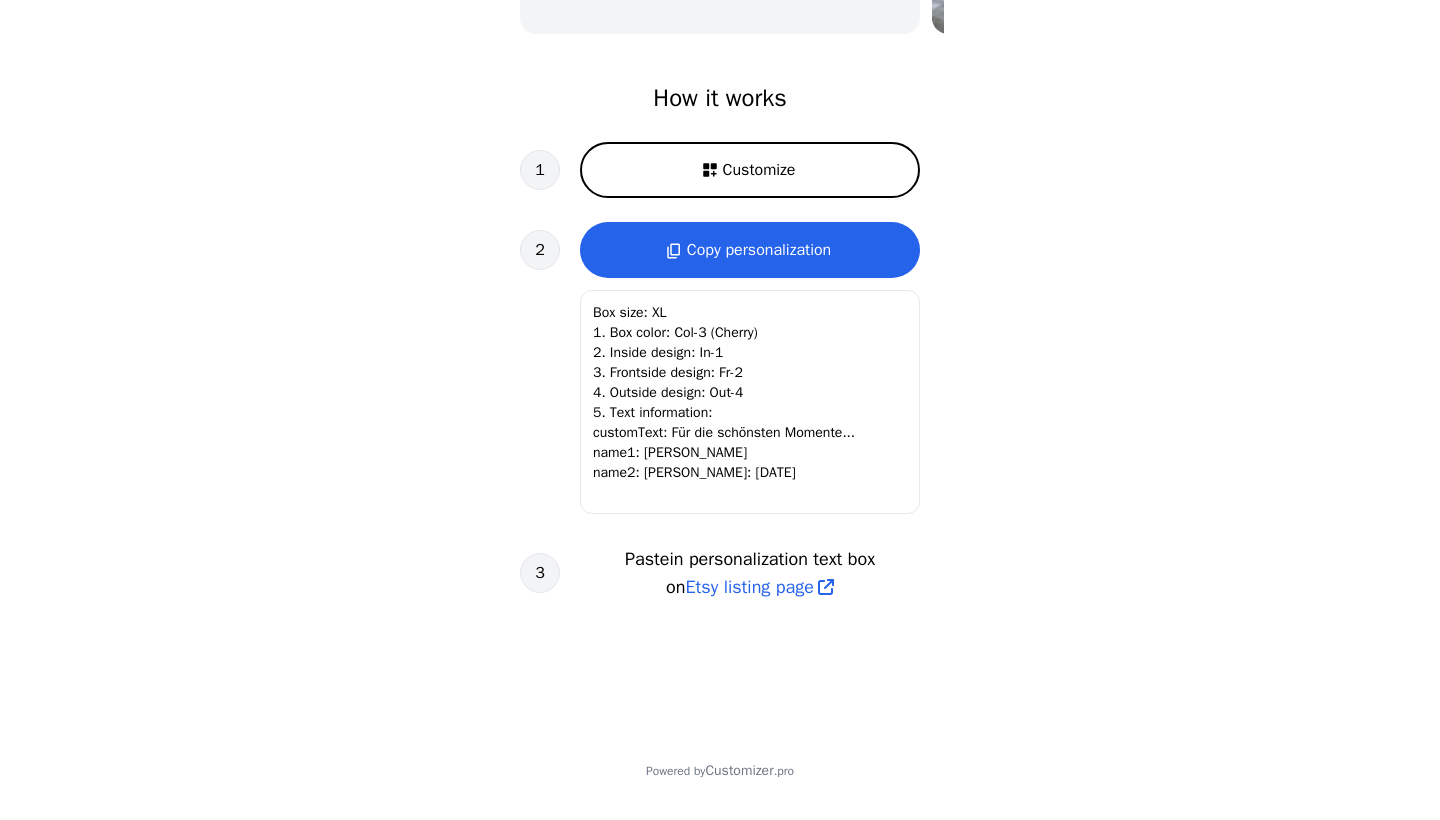 click on "Box size: XL
1. Box color: Col-3 (Cherry)
2. Inside design: In-1
3. Frontside design: Fr-2
4. Outside design: Out-4
5. Text information:
customText: Für die schönsten Momente...
name1: [PERSON_NAME]
name2: [PERSON_NAME]: [DATE]" 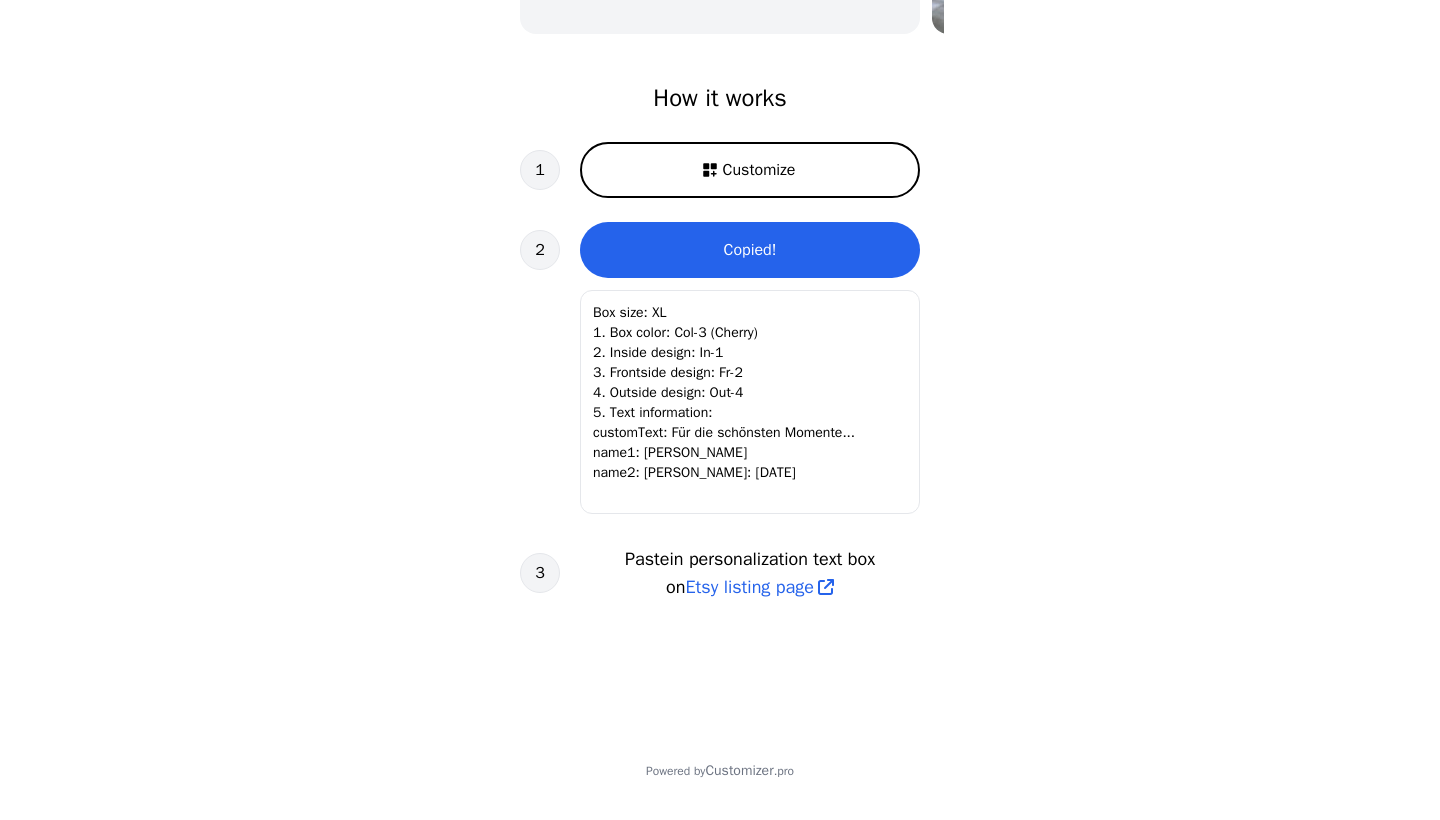 click on "Box size: XL
1. Box color: Col-3 (Cherry)
2. Inside design: In-1
3. Frontside design: Fr-2
4. Outside design: Out-4
5. Text information:
customText: Für die schönsten Momente...
name1: [PERSON_NAME]
name2: [PERSON_NAME]: [DATE]" 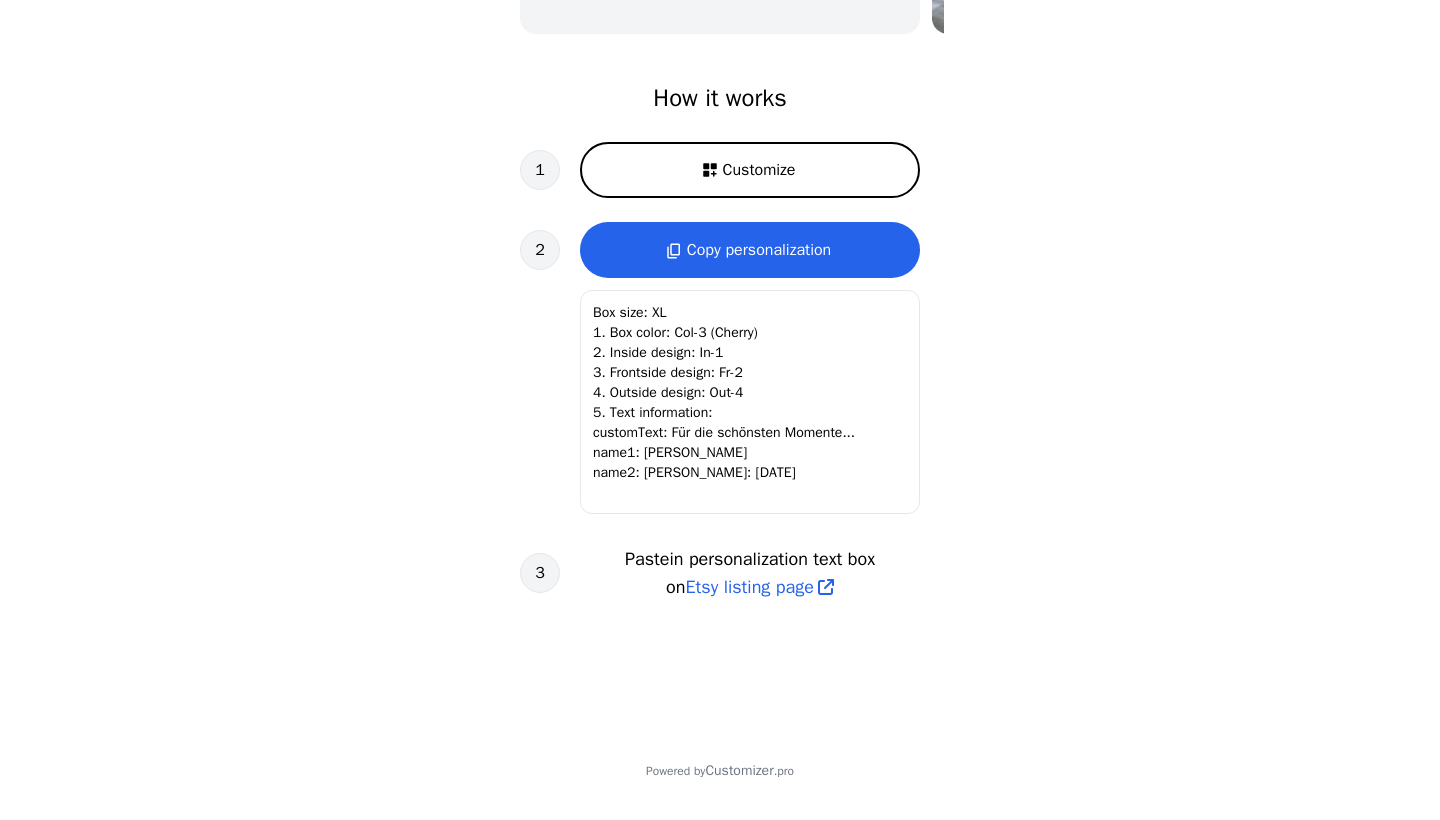 drag, startPoint x: 760, startPoint y: 500, endPoint x: 570, endPoint y: 287, distance: 285.42773 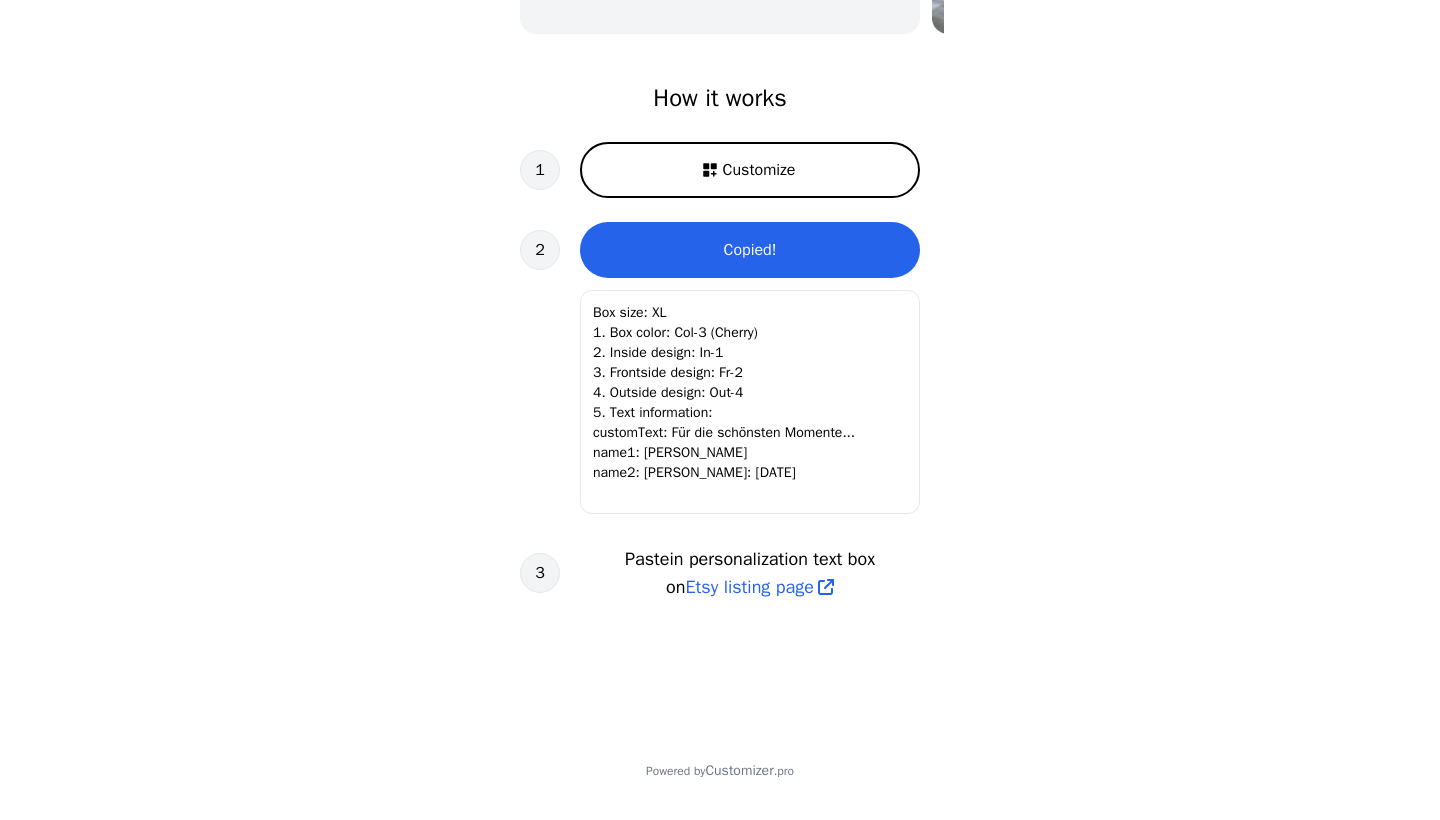 click on "Etsy listing page" at bounding box center (750, 587) 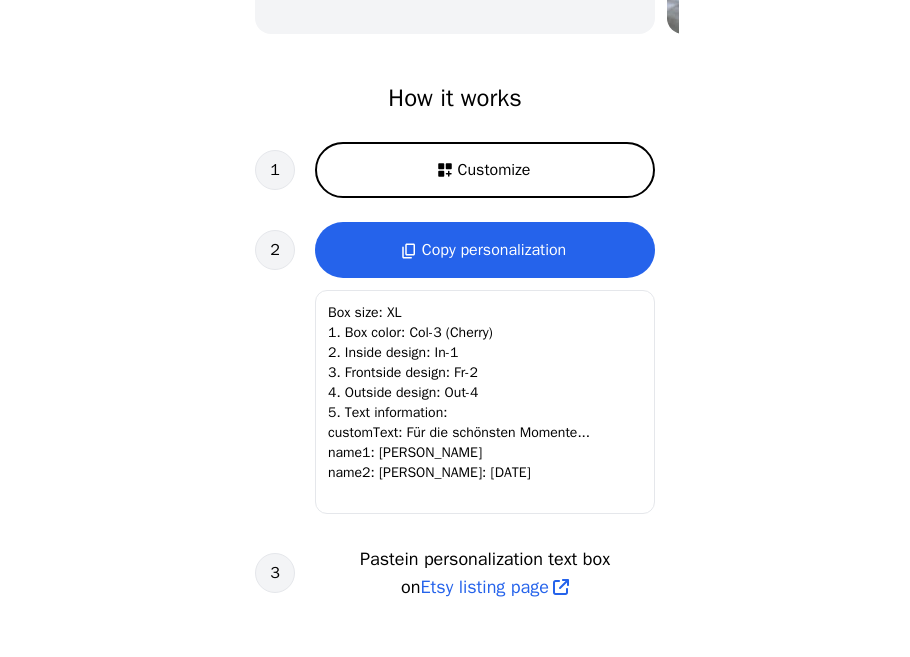click on "Box size: XL
1. Box color: Col-3 (Cherry)
2. Inside design: In-1
3. Frontside design: Fr-2
4. Outside design: Out-4
5. Text information:
customText: Für die schönsten Momente...
name1: [PERSON_NAME]
name2: [PERSON_NAME]: [DATE]" 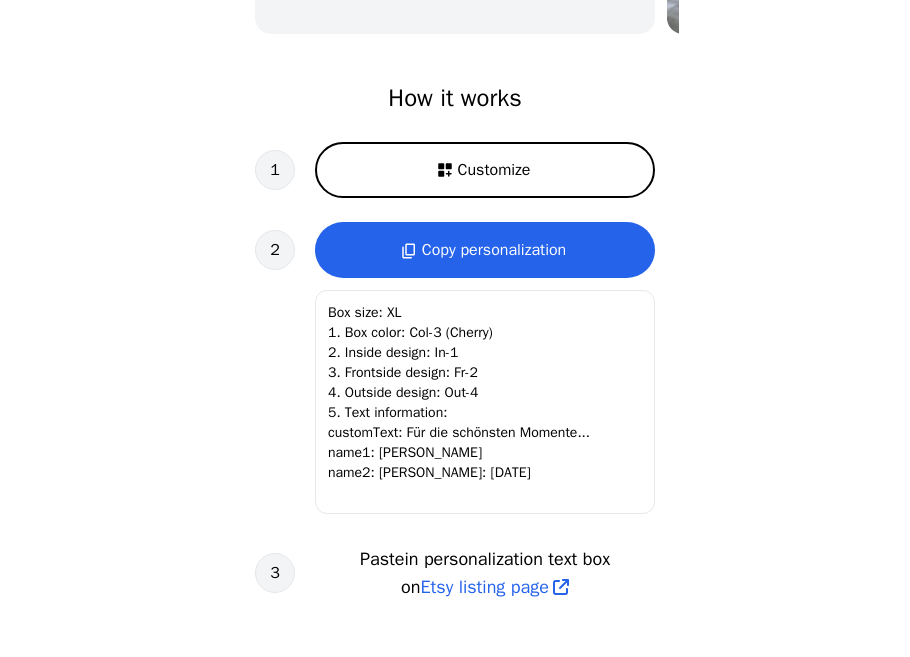 drag, startPoint x: 620, startPoint y: 560, endPoint x: 634, endPoint y: 558, distance: 14.142136 